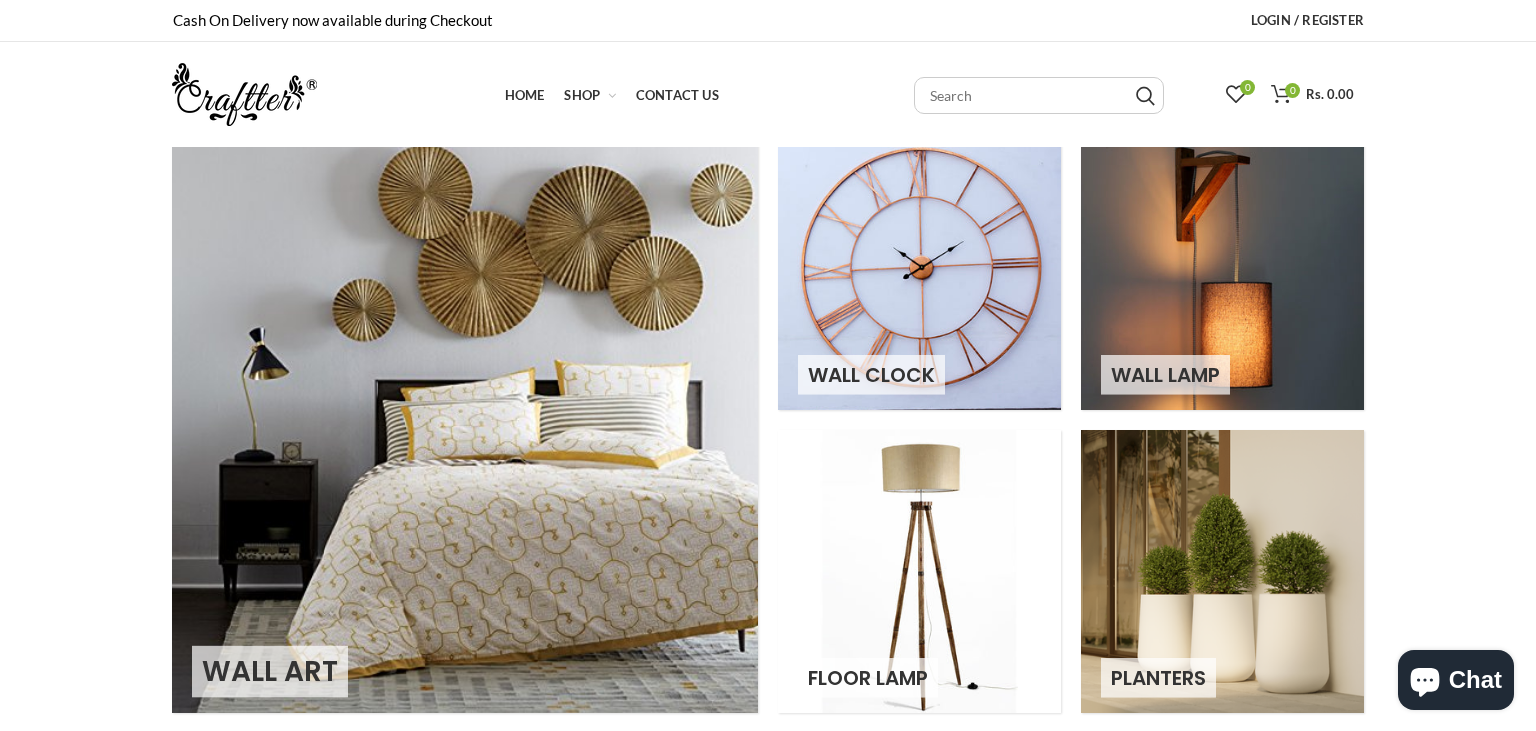 scroll, scrollTop: 0, scrollLeft: 0, axis: both 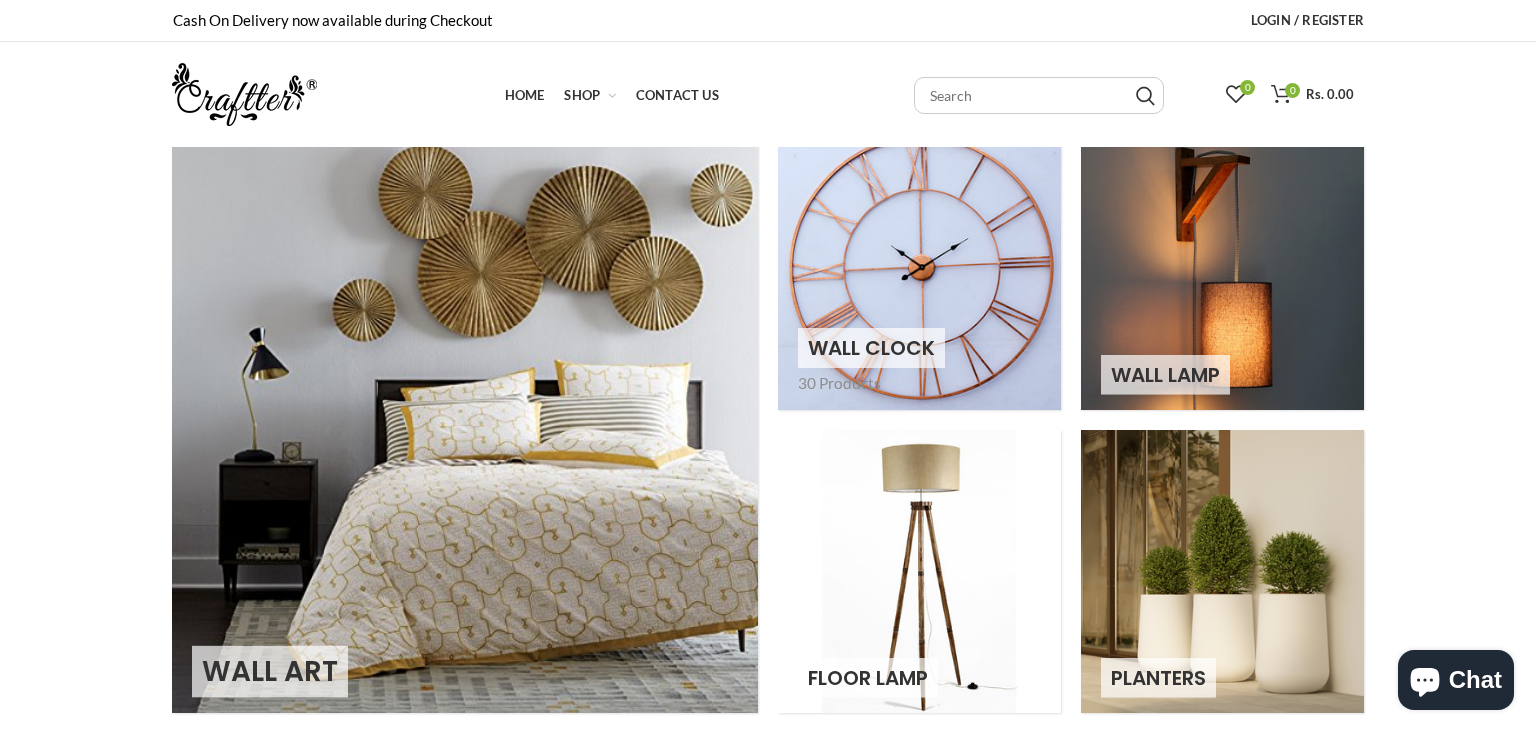 click at bounding box center (919, 268) 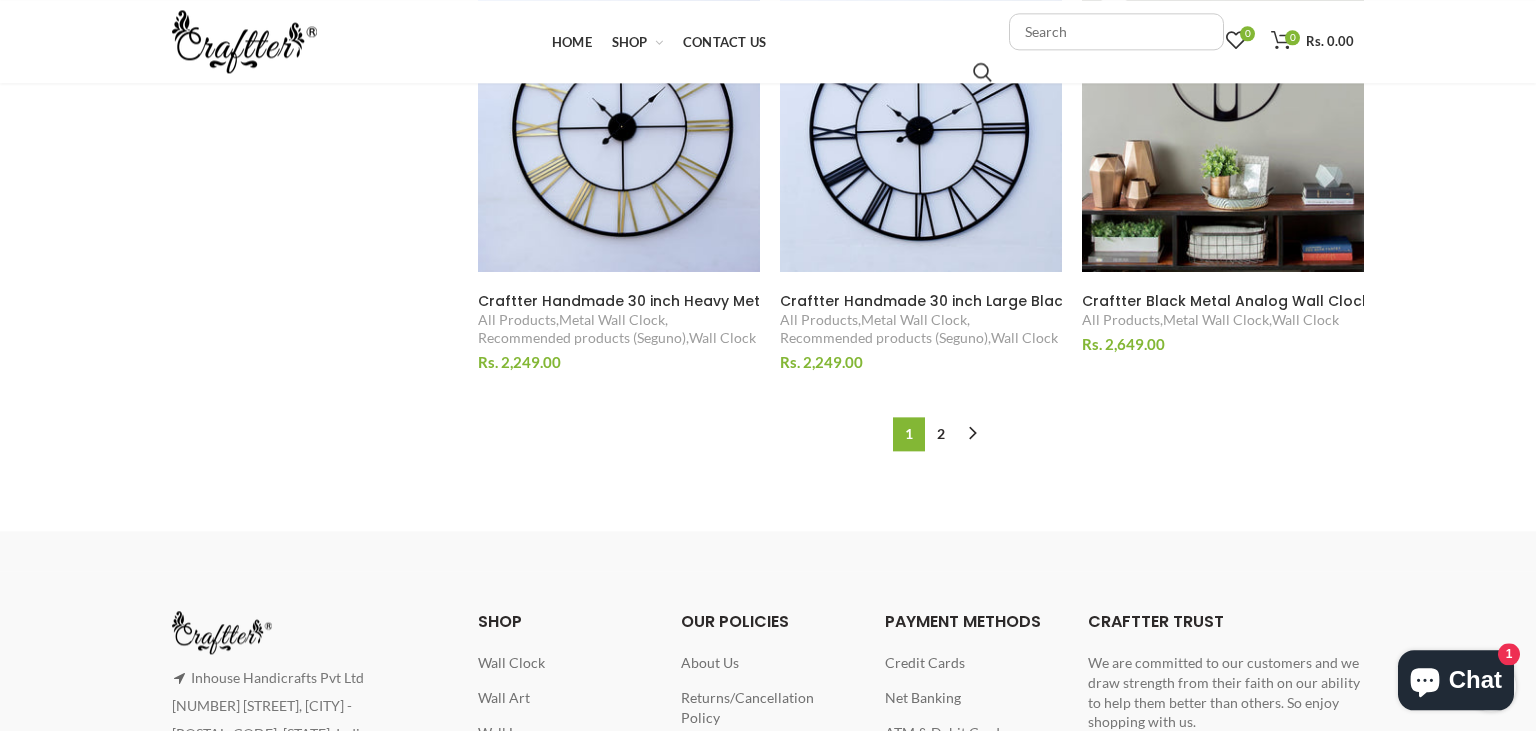 scroll, scrollTop: 2152, scrollLeft: 0, axis: vertical 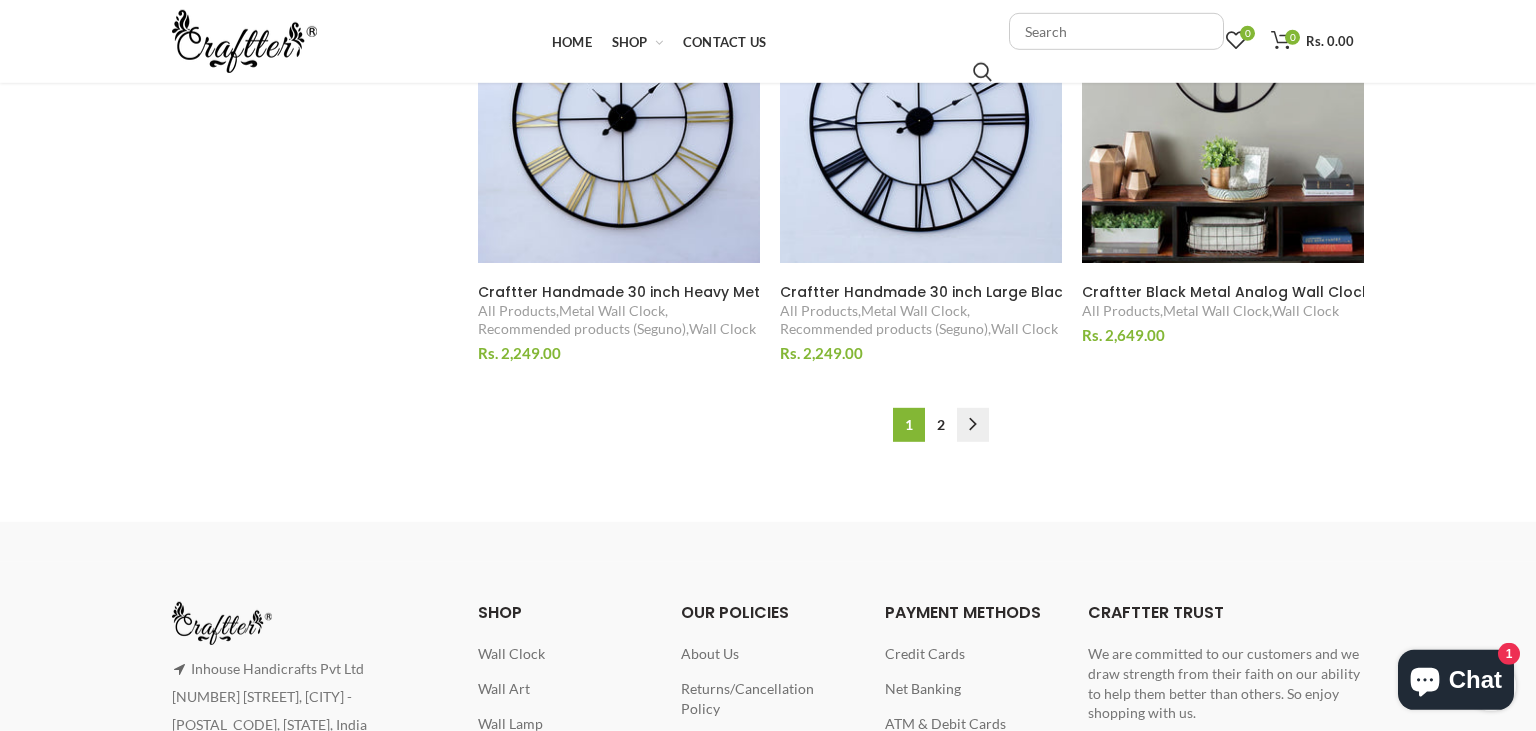 click on "→" at bounding box center [973, 425] 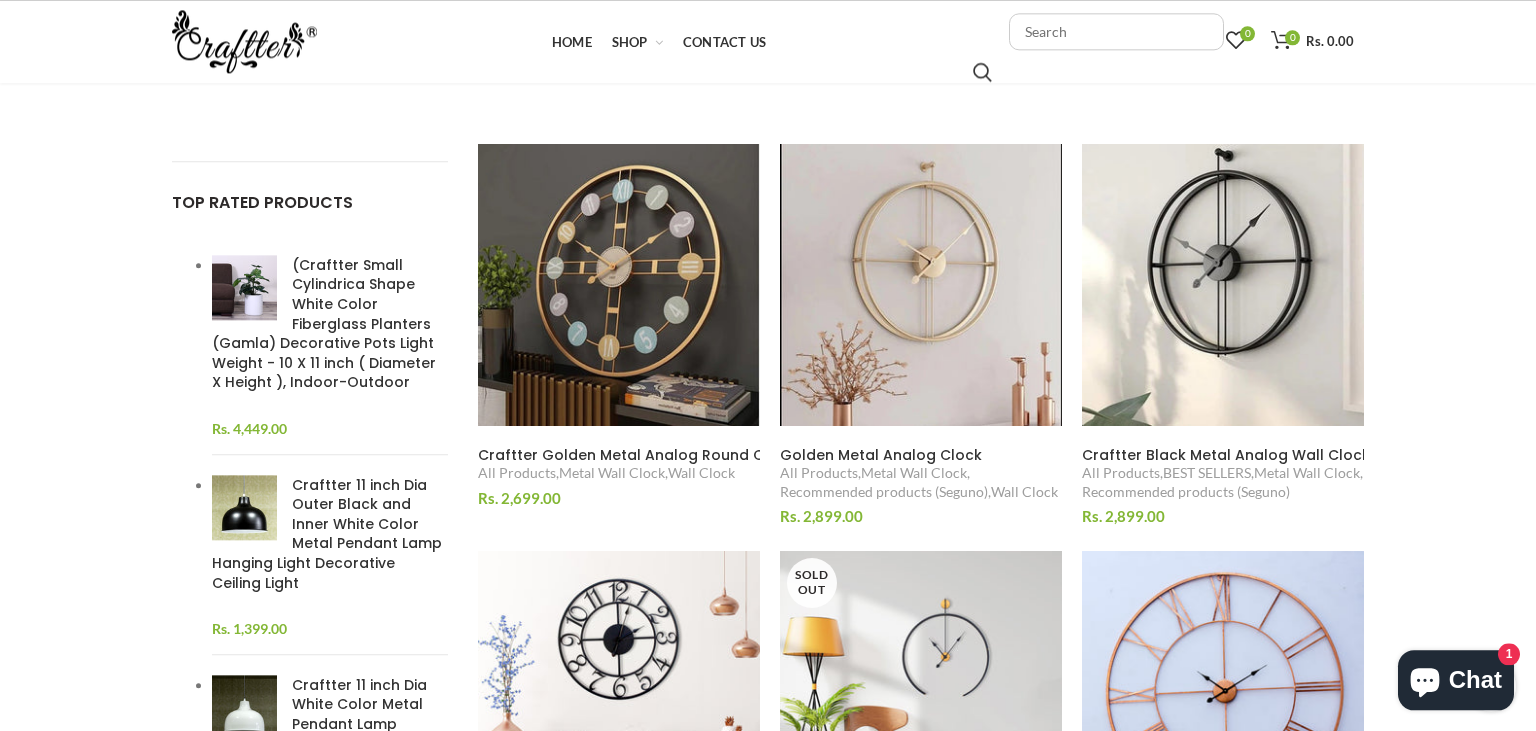 scroll, scrollTop: 324, scrollLeft: 0, axis: vertical 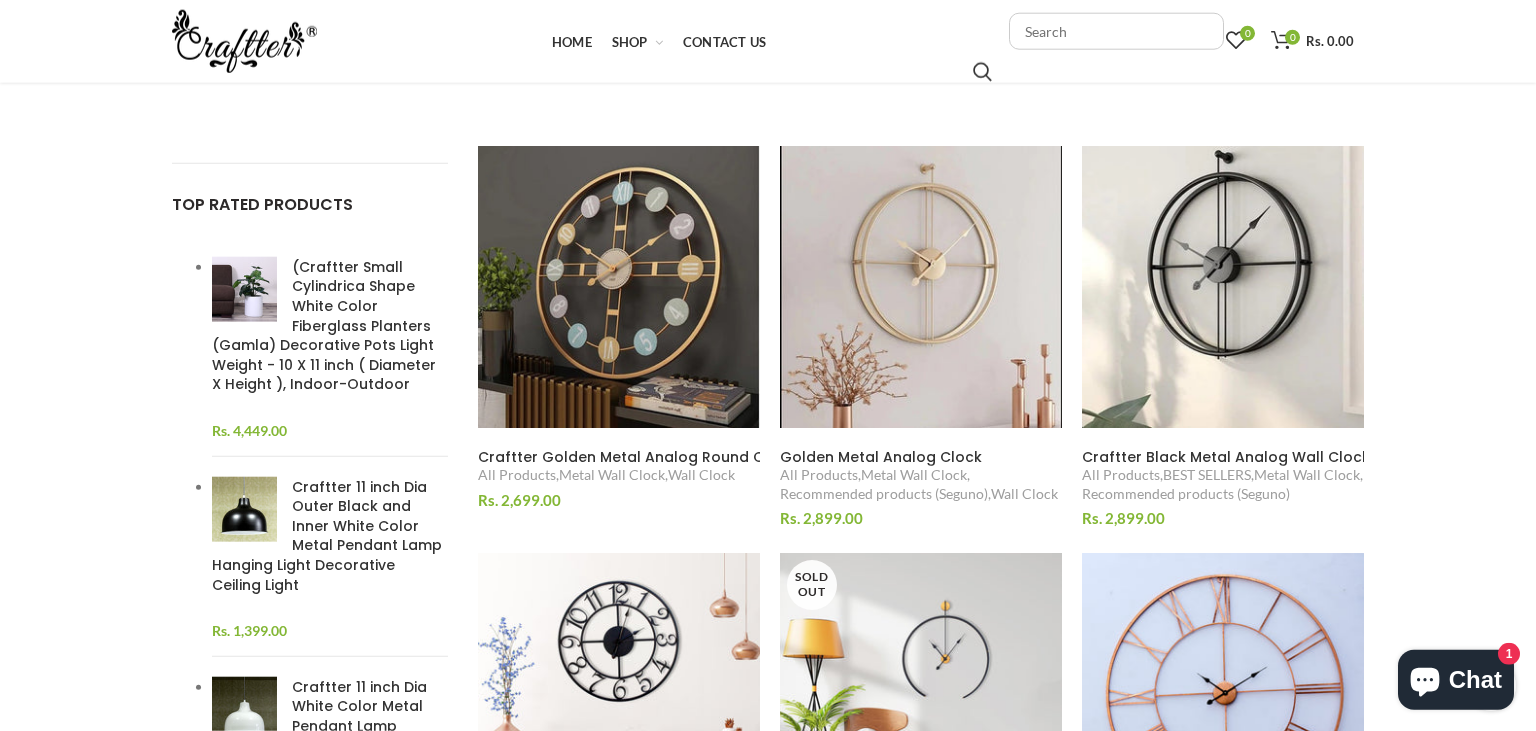 click on "Wall Clock
Wall Clock
products
products" at bounding box center [768, 1068] 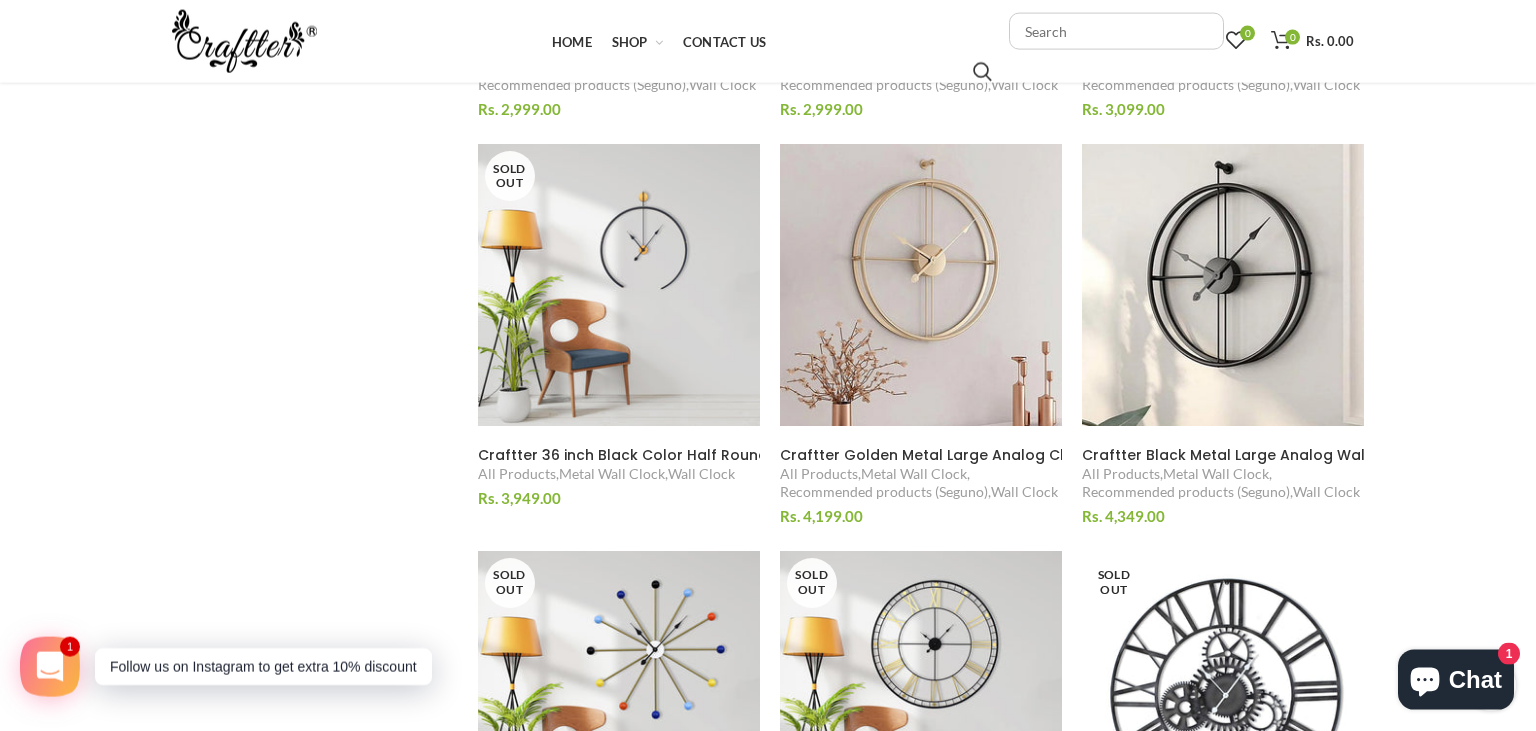scroll, scrollTop: 1548, scrollLeft: 0, axis: vertical 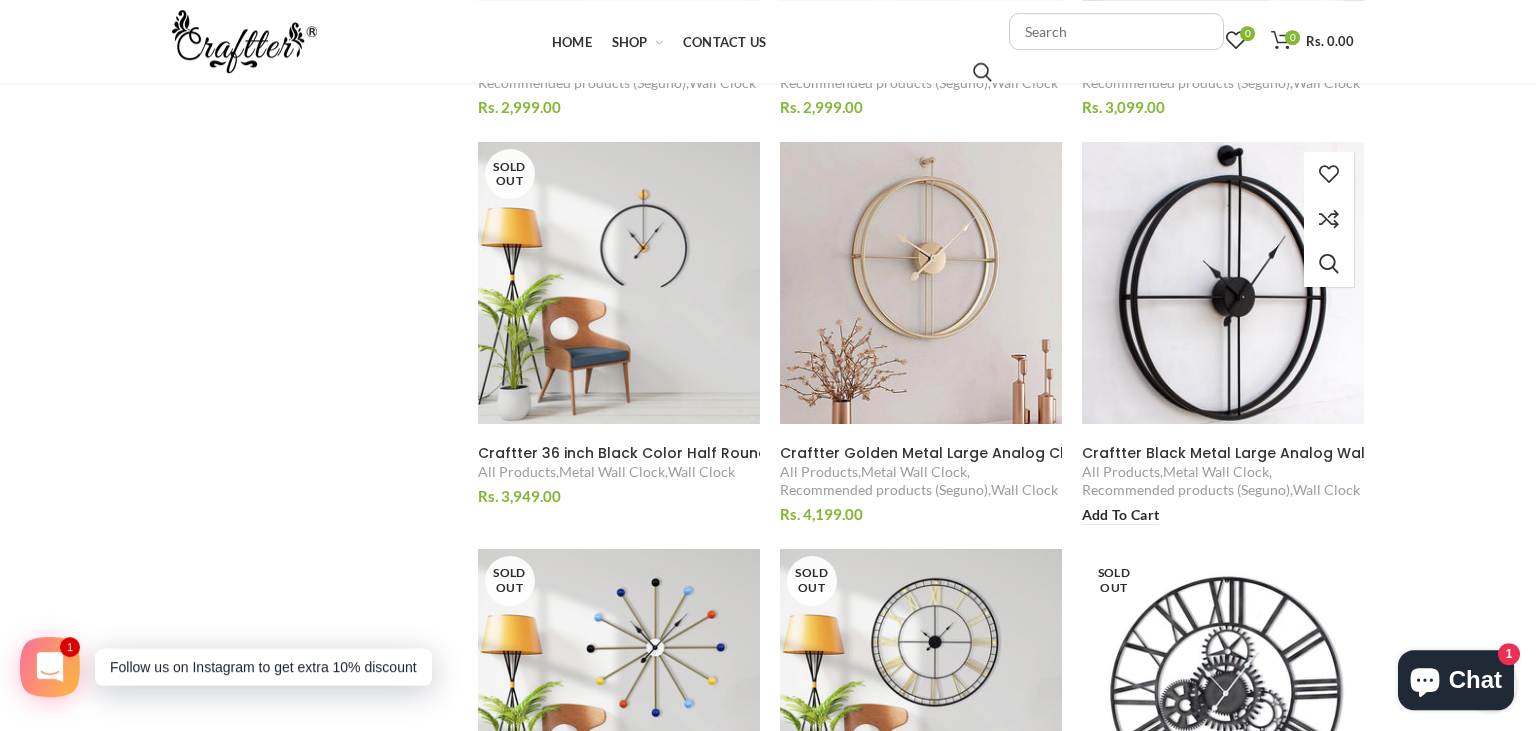 click at bounding box center [1223, 283] 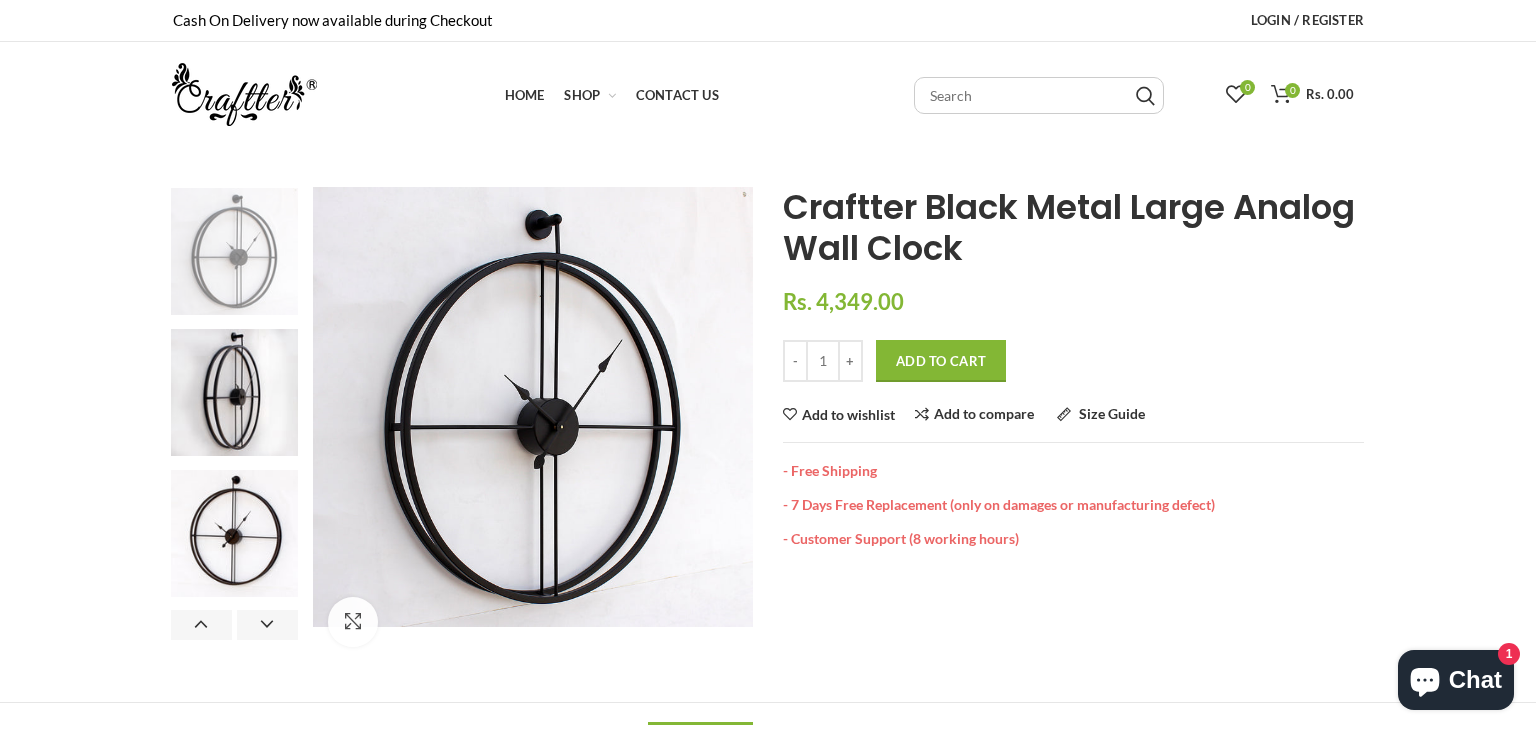 click at bounding box center [753, 425] 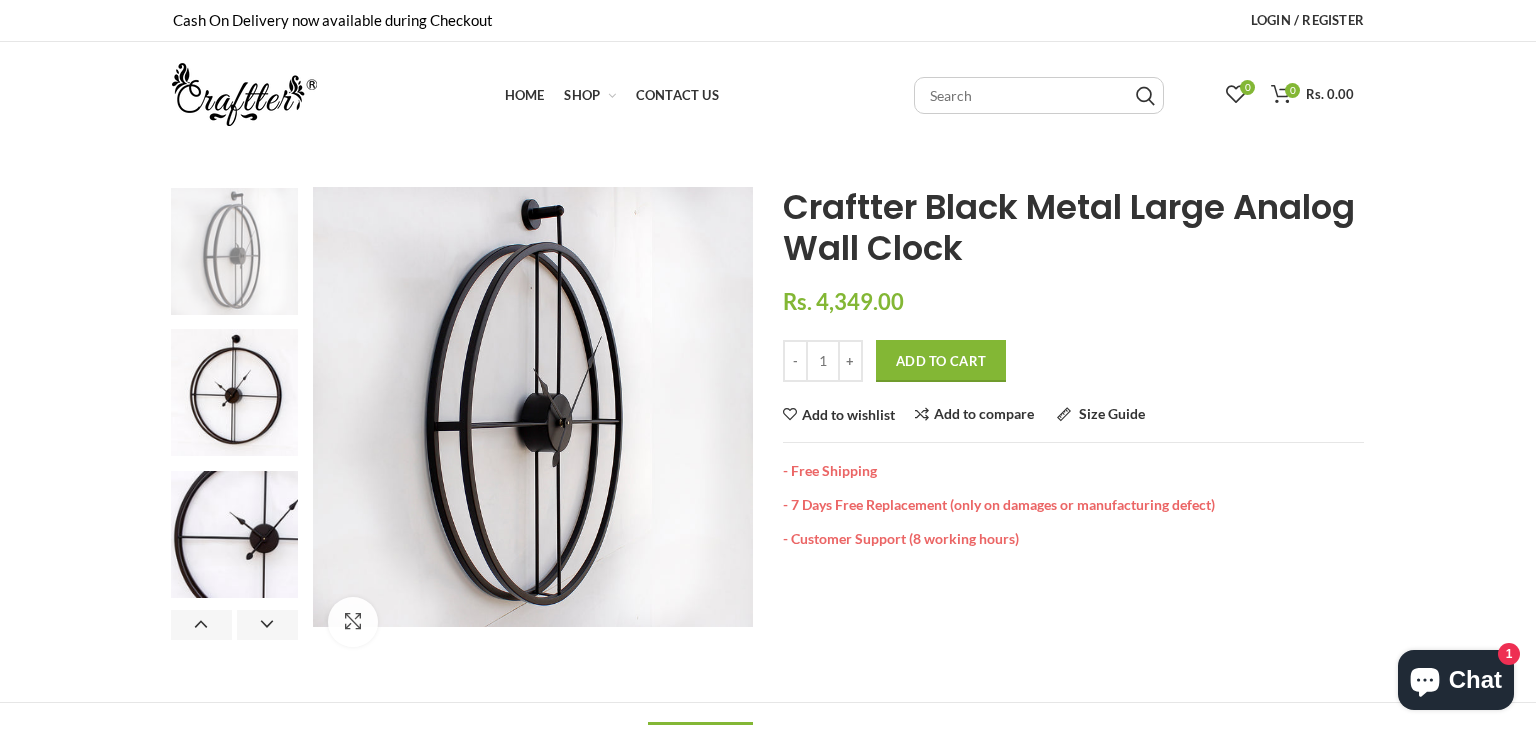 click at bounding box center [753, 425] 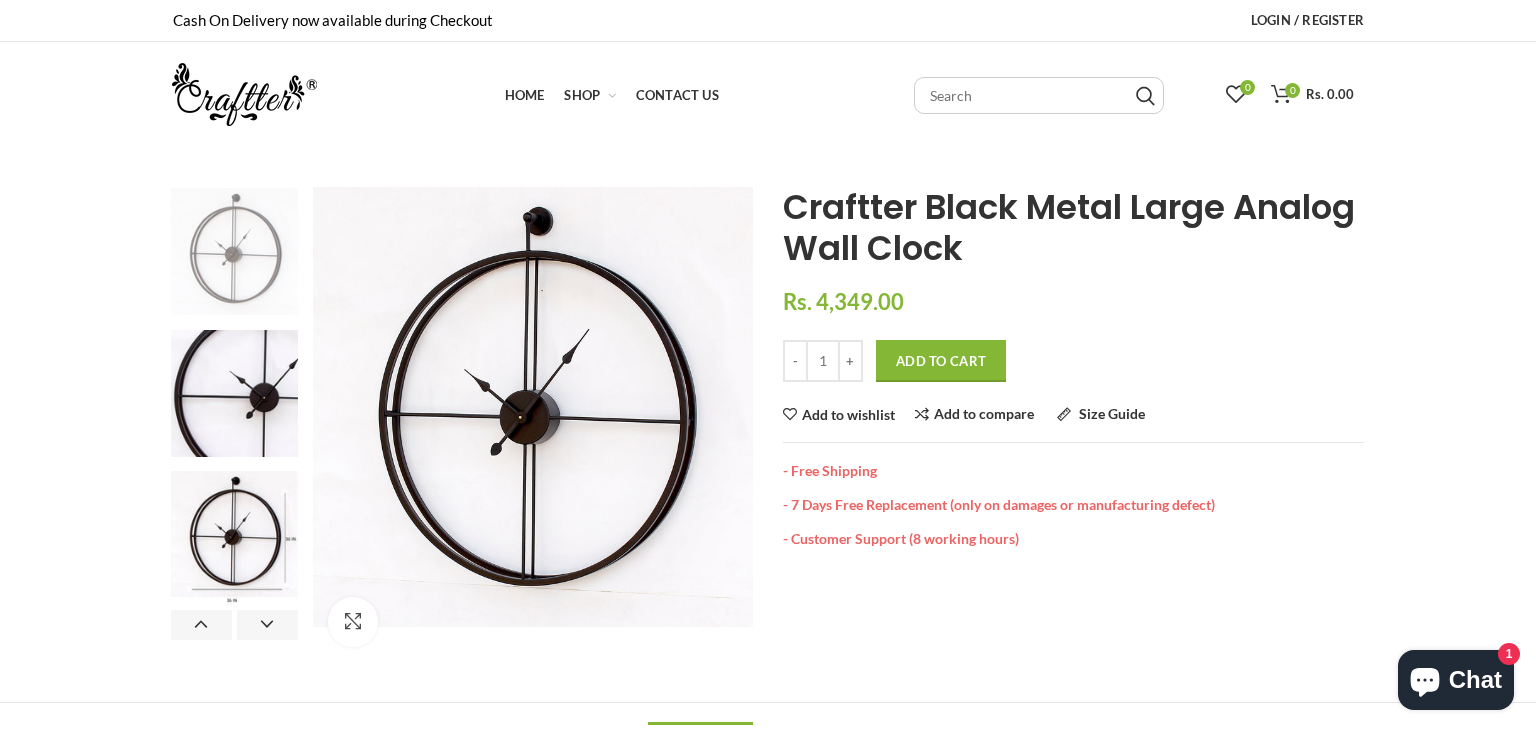 click at bounding box center [753, 425] 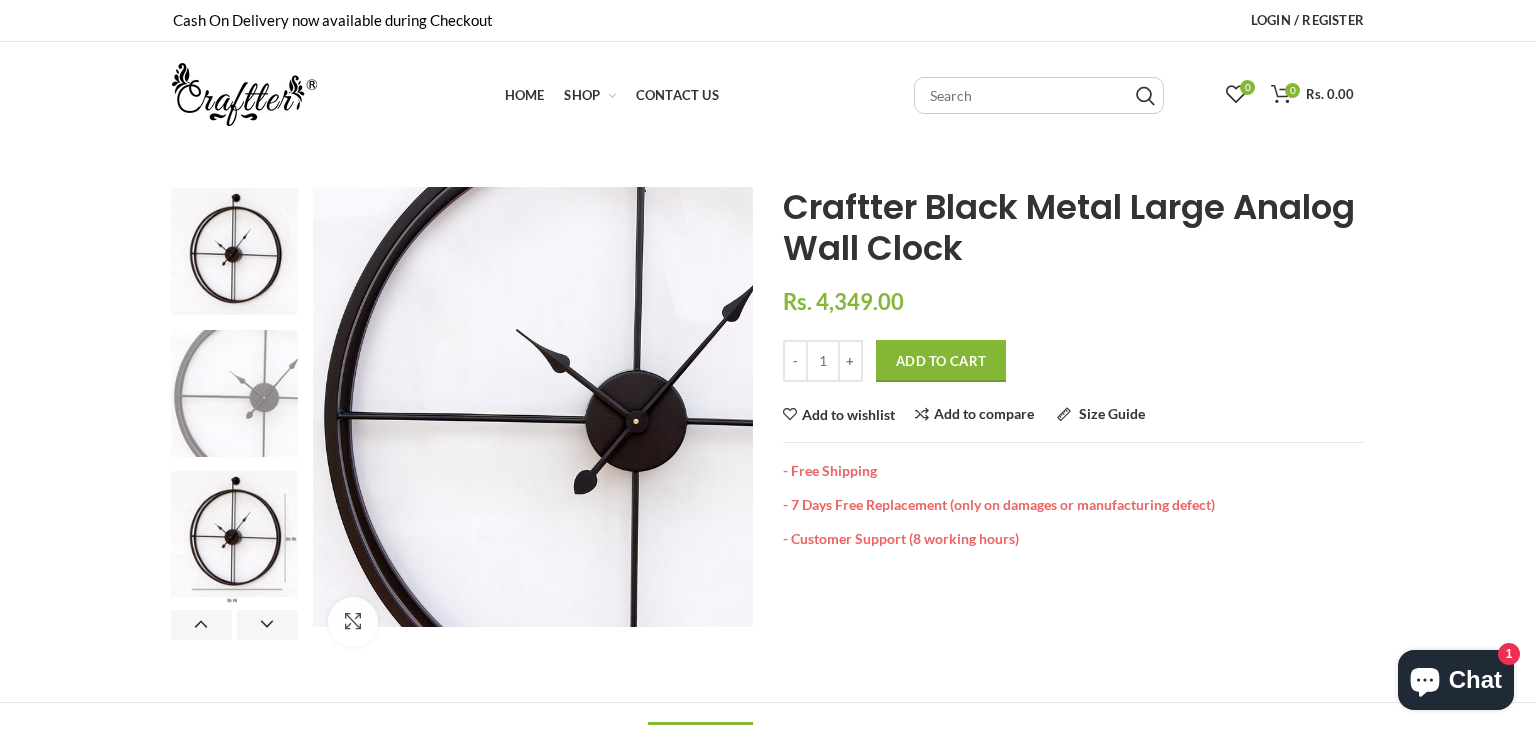 click at bounding box center (753, 425) 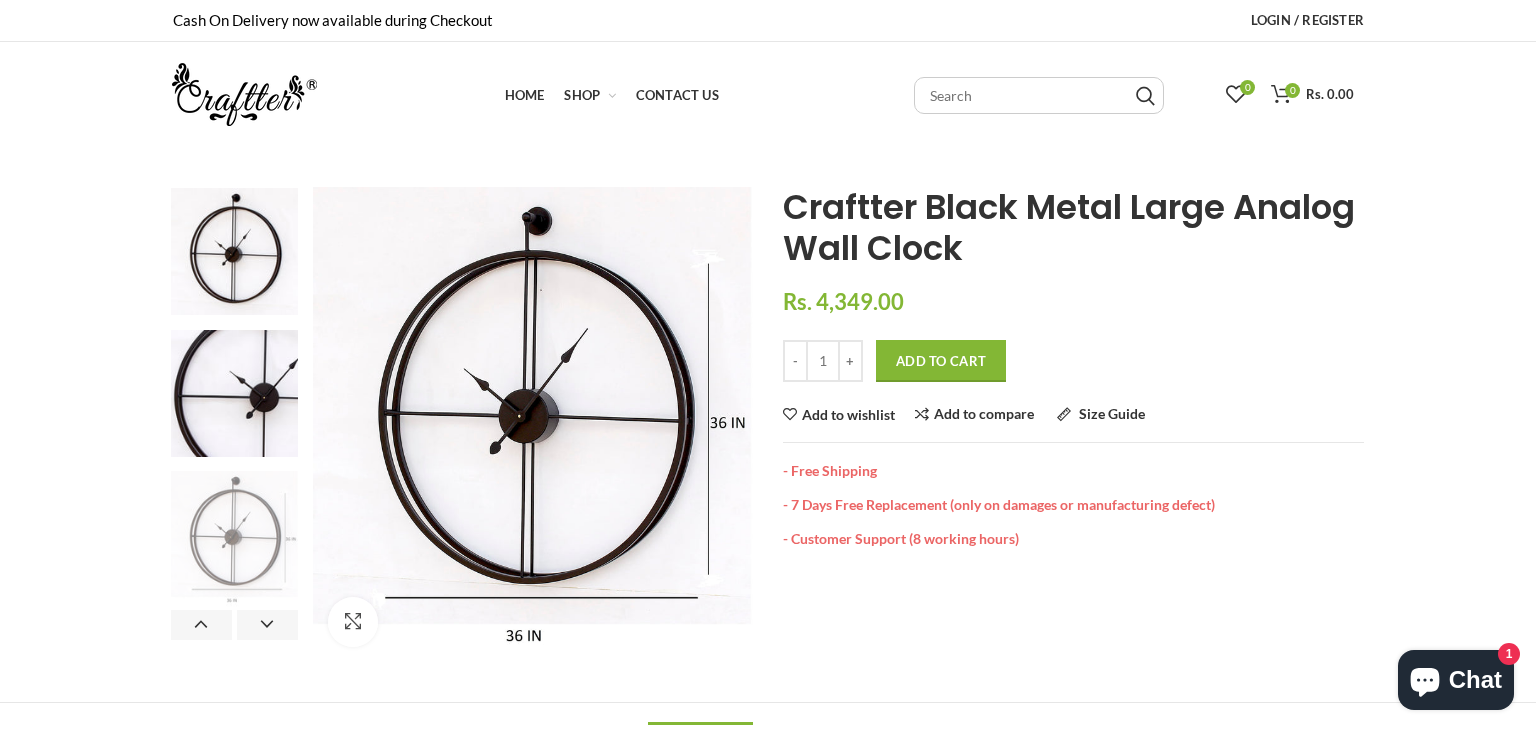 click at bounding box center [753, 425] 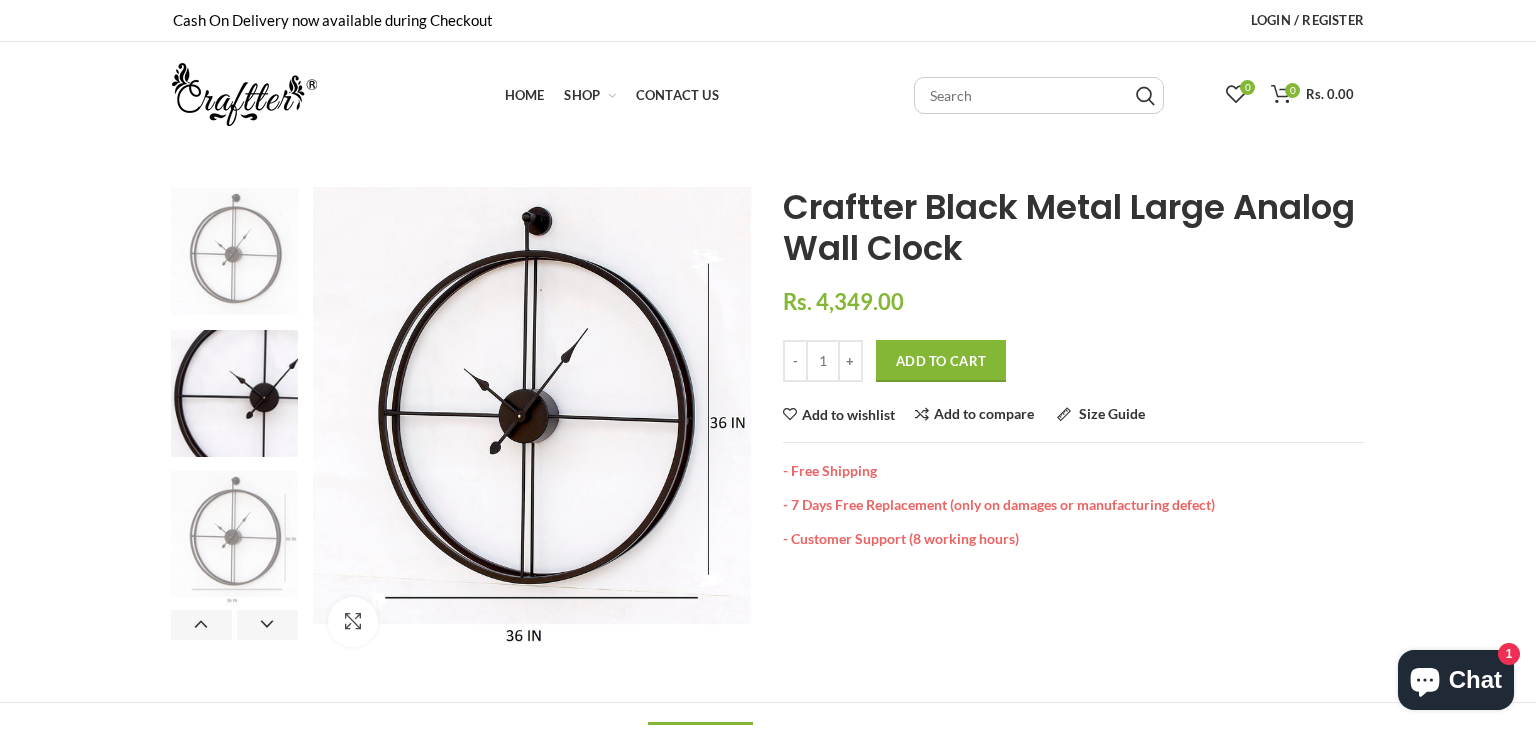 click at bounding box center (234, 251) 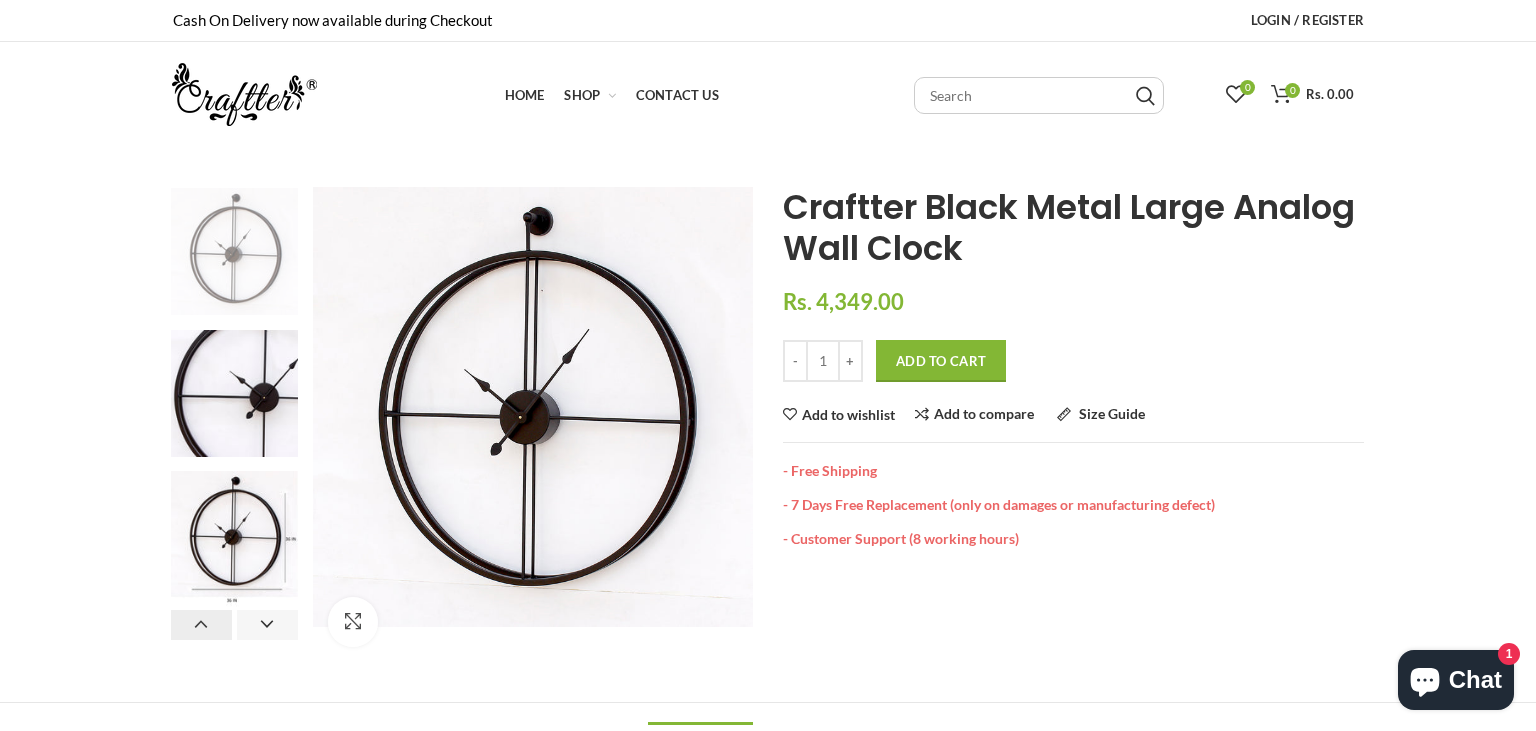 click on "Previous" at bounding box center (201, 625) 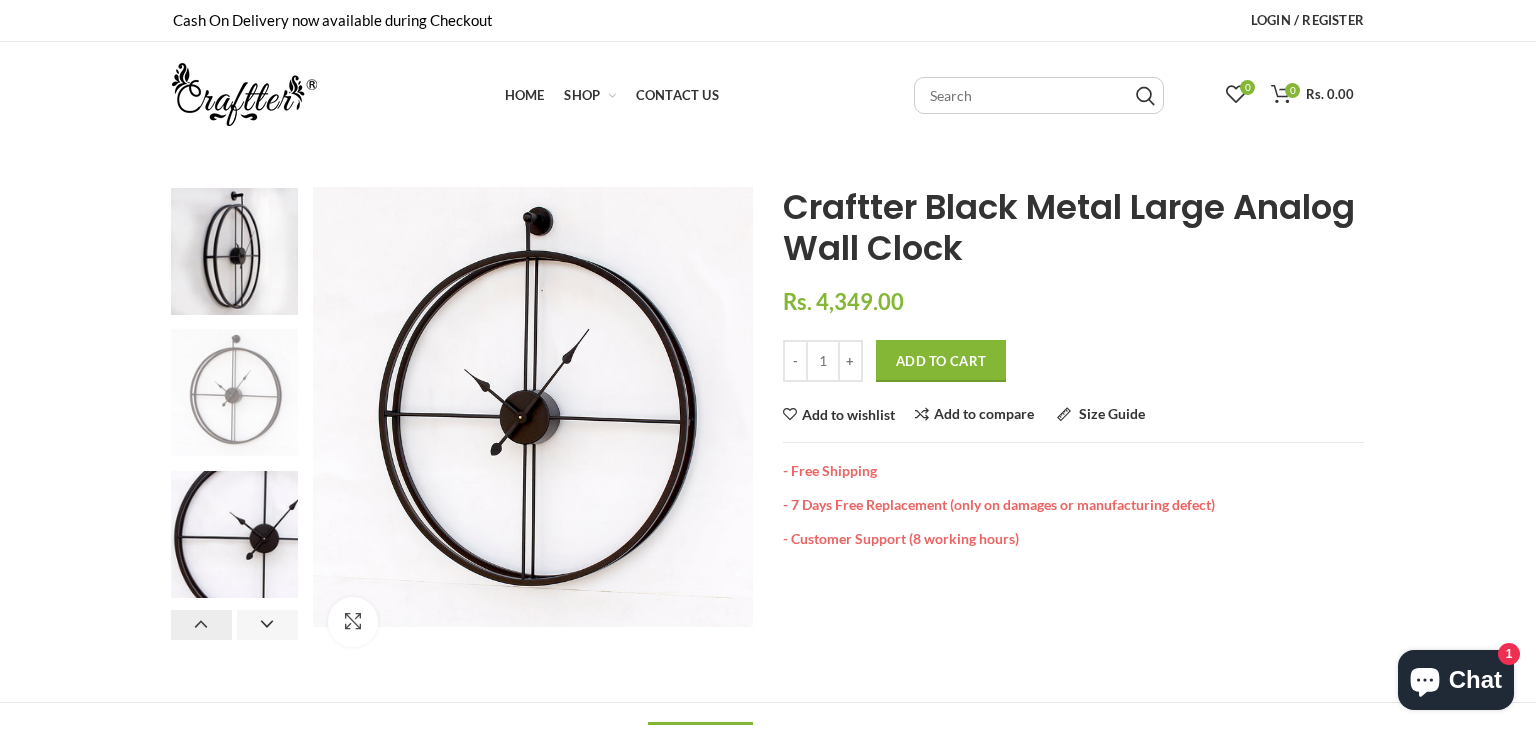 click on "Previous" at bounding box center [201, 625] 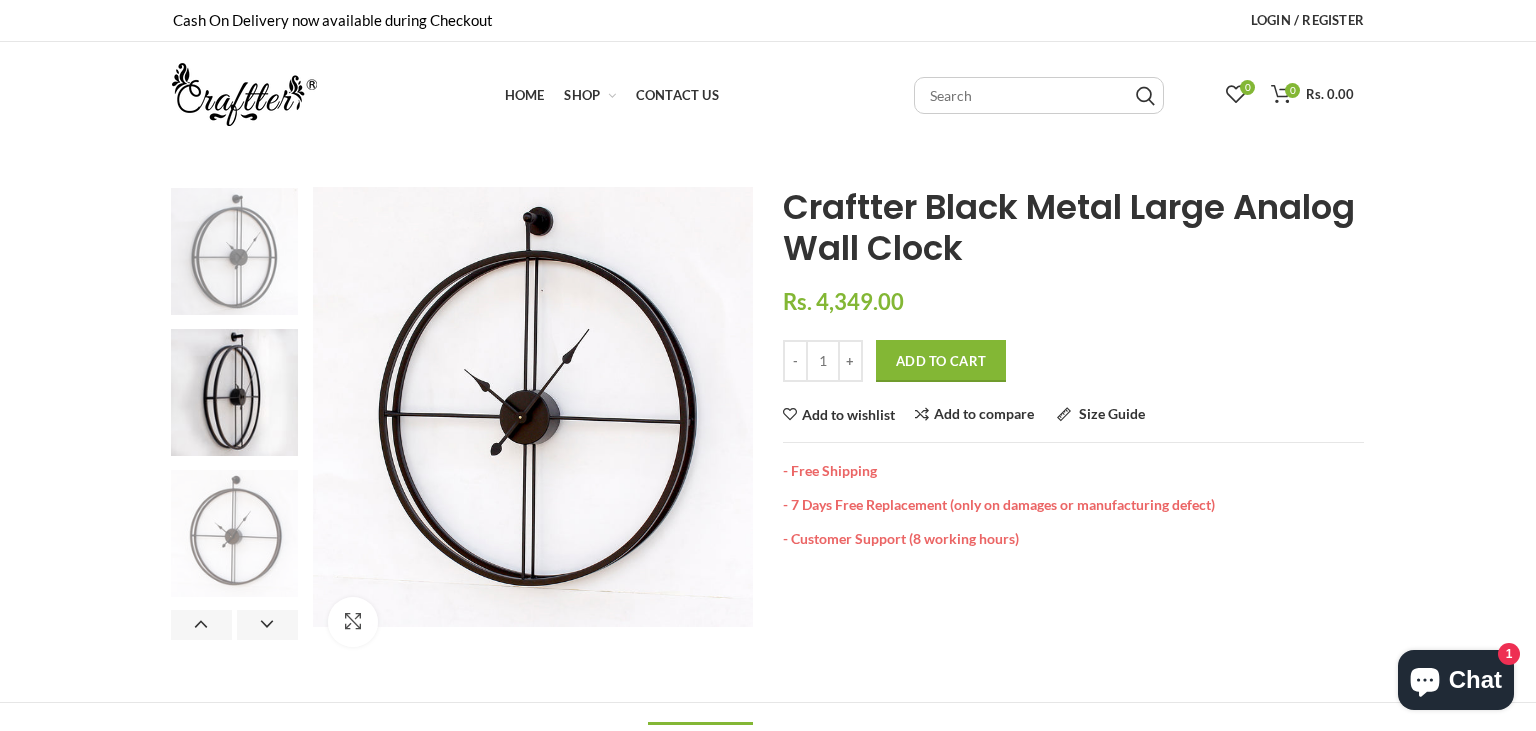 click at bounding box center [234, 251] 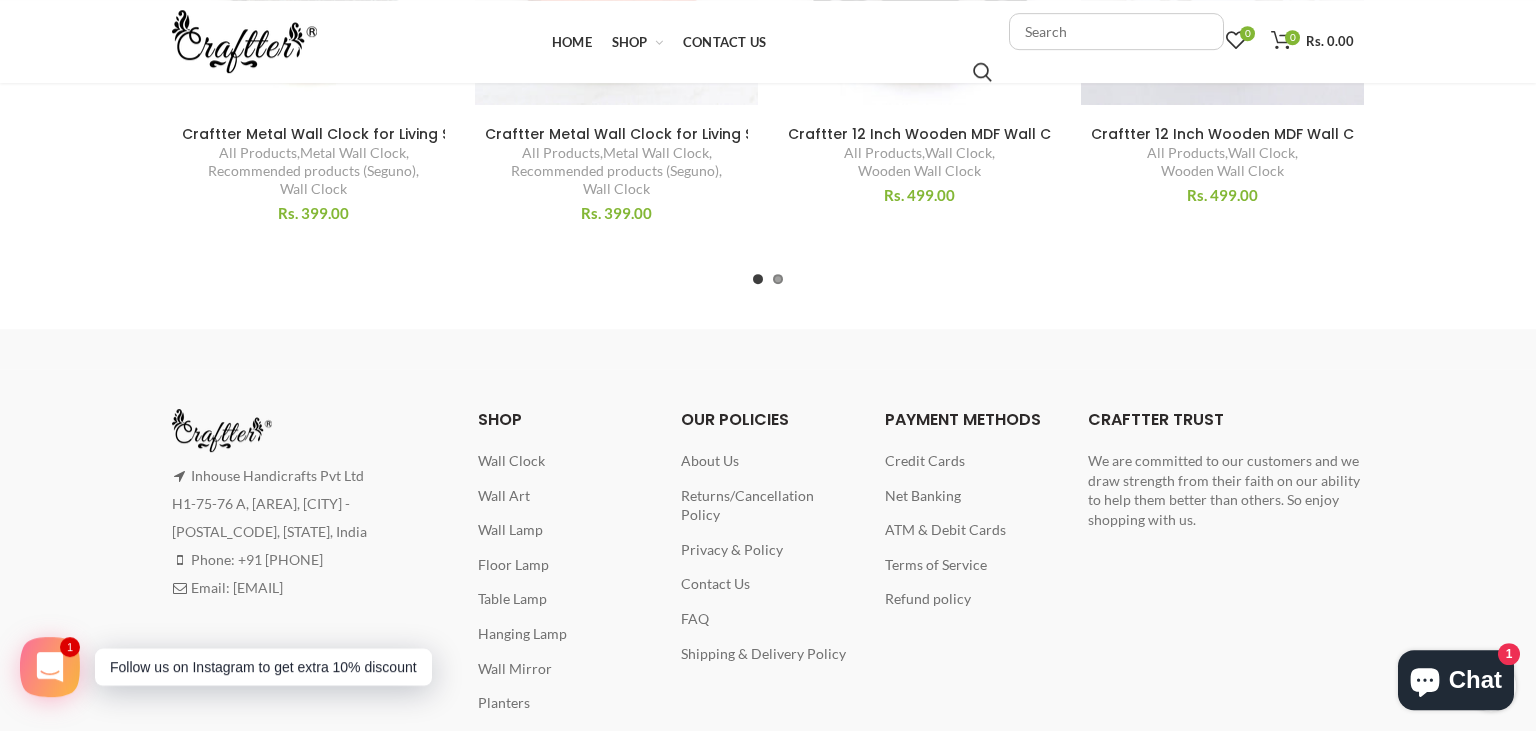 scroll, scrollTop: 1313, scrollLeft: 0, axis: vertical 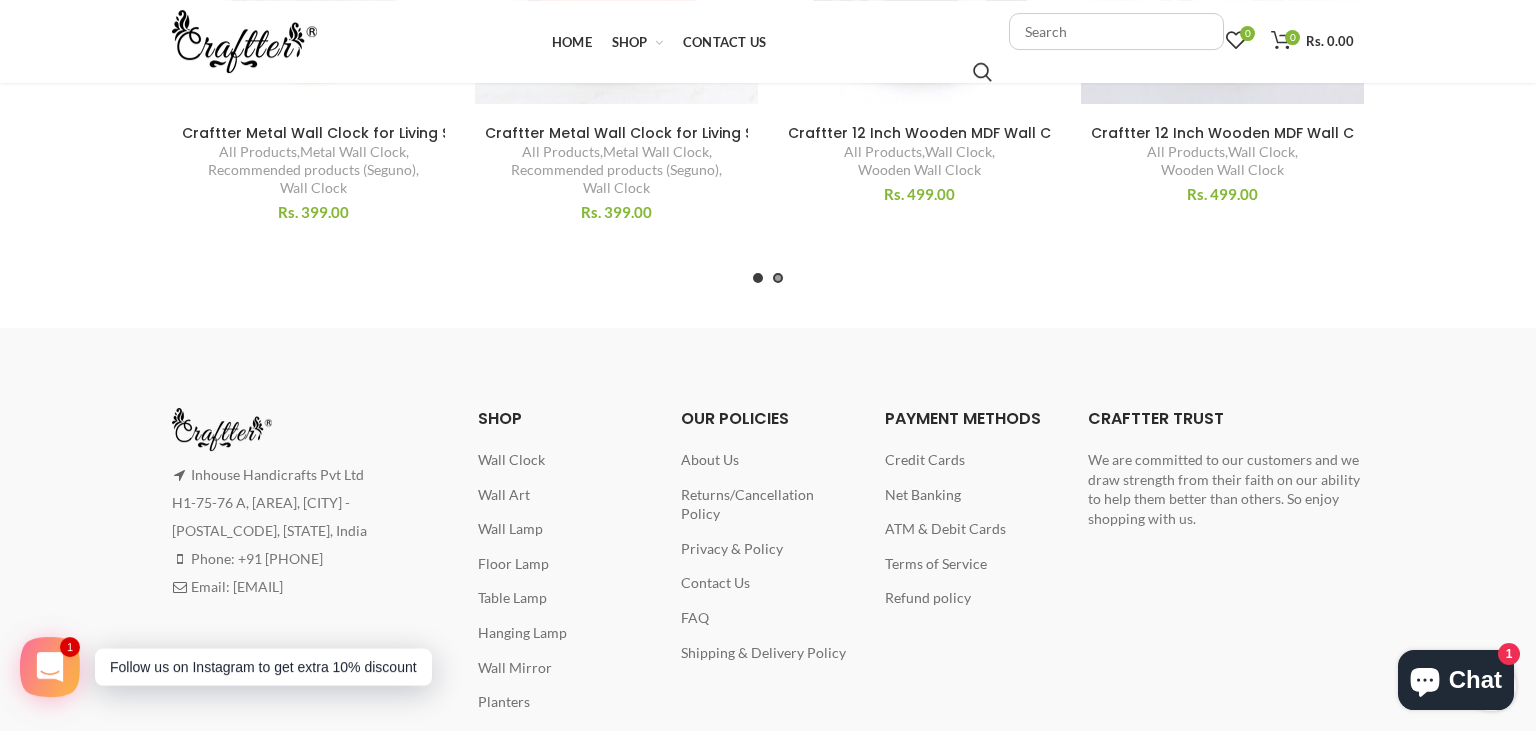 click at bounding box center (778, 278) 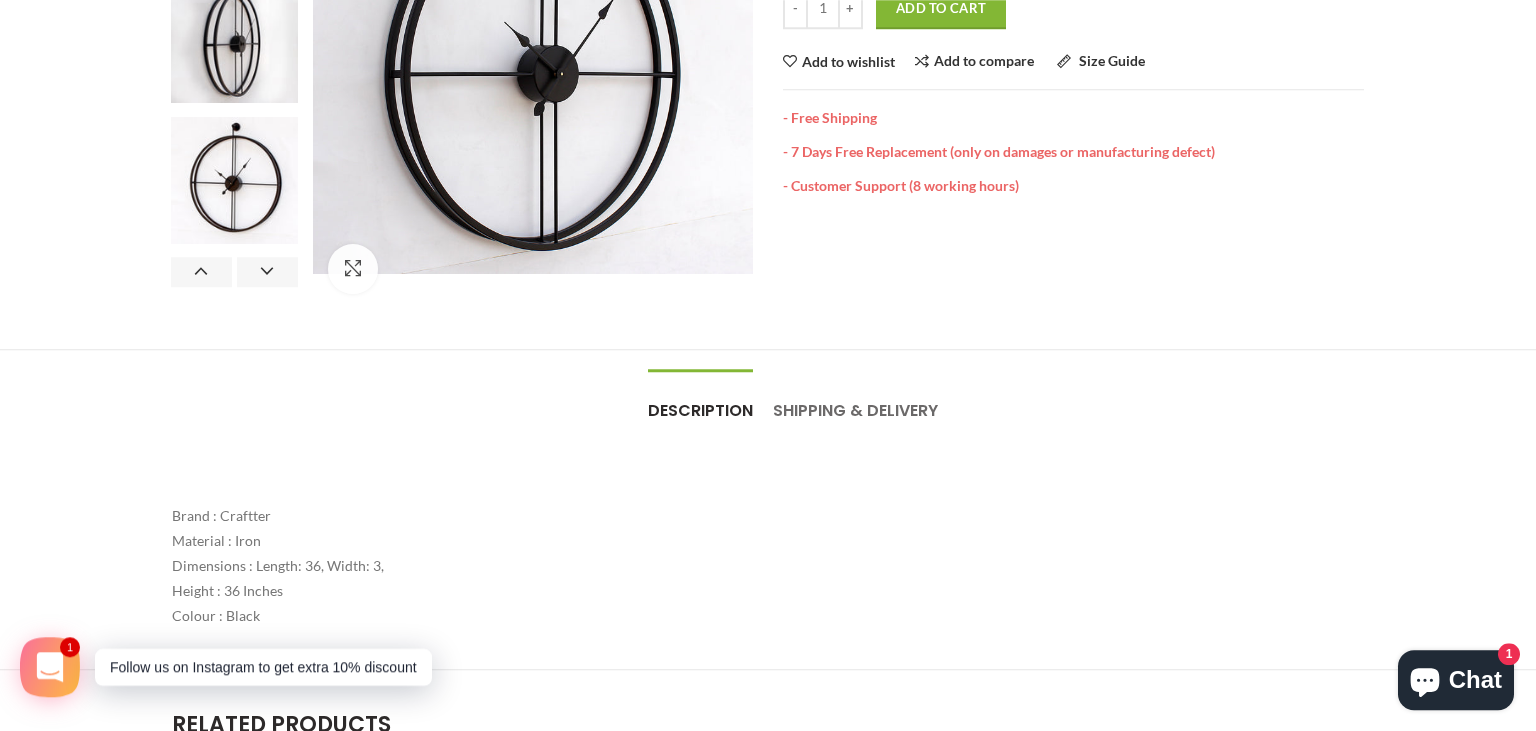 scroll, scrollTop: 0, scrollLeft: 0, axis: both 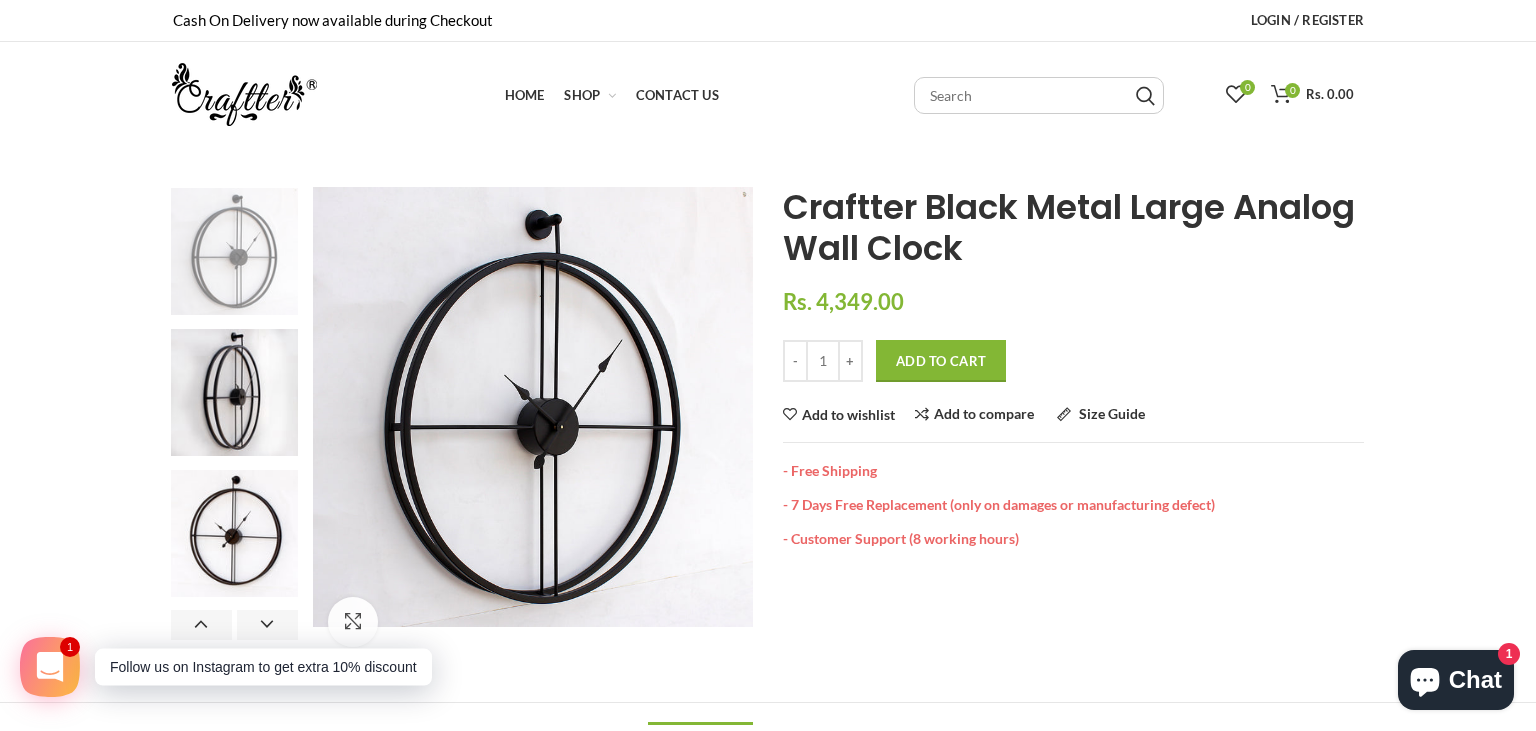 click 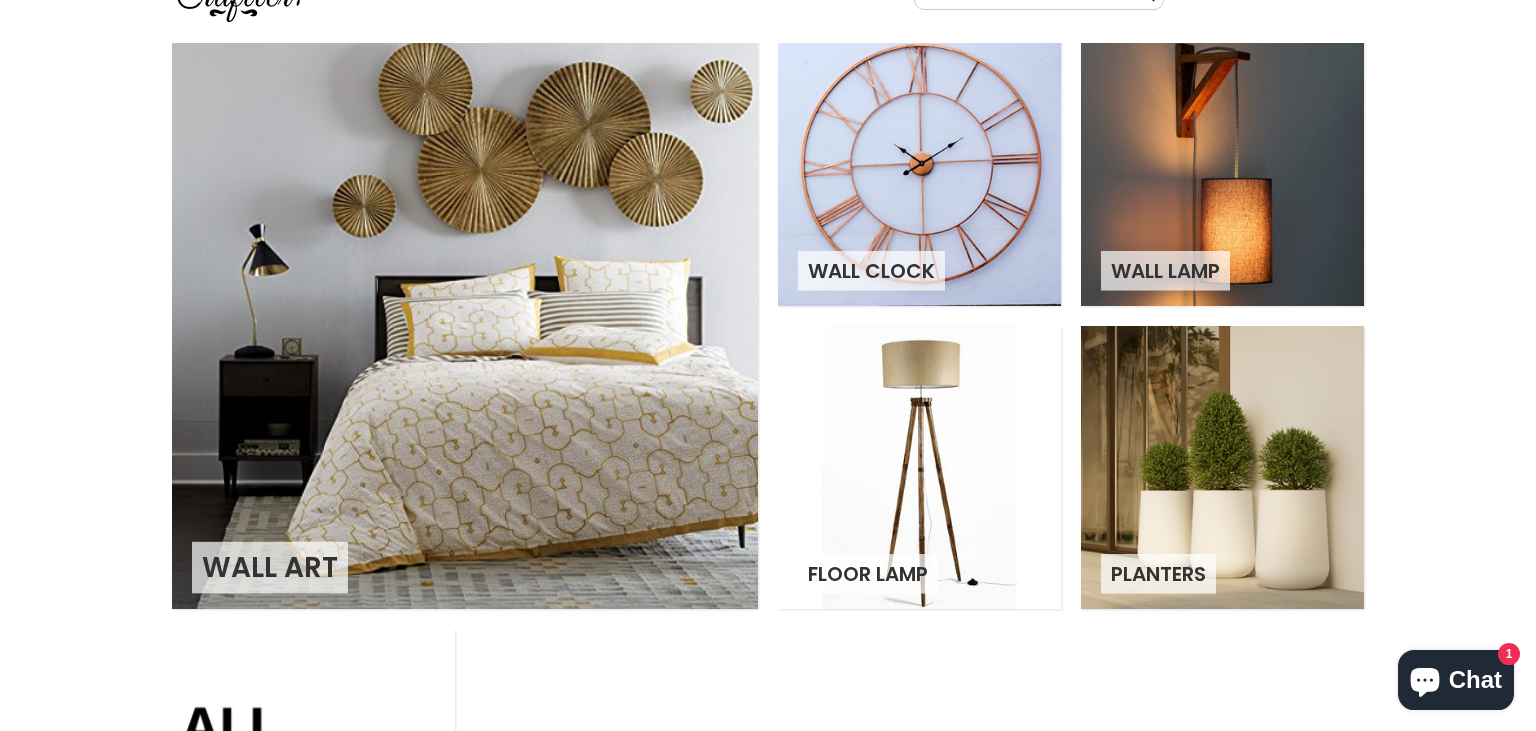 scroll, scrollTop: 105, scrollLeft: 0, axis: vertical 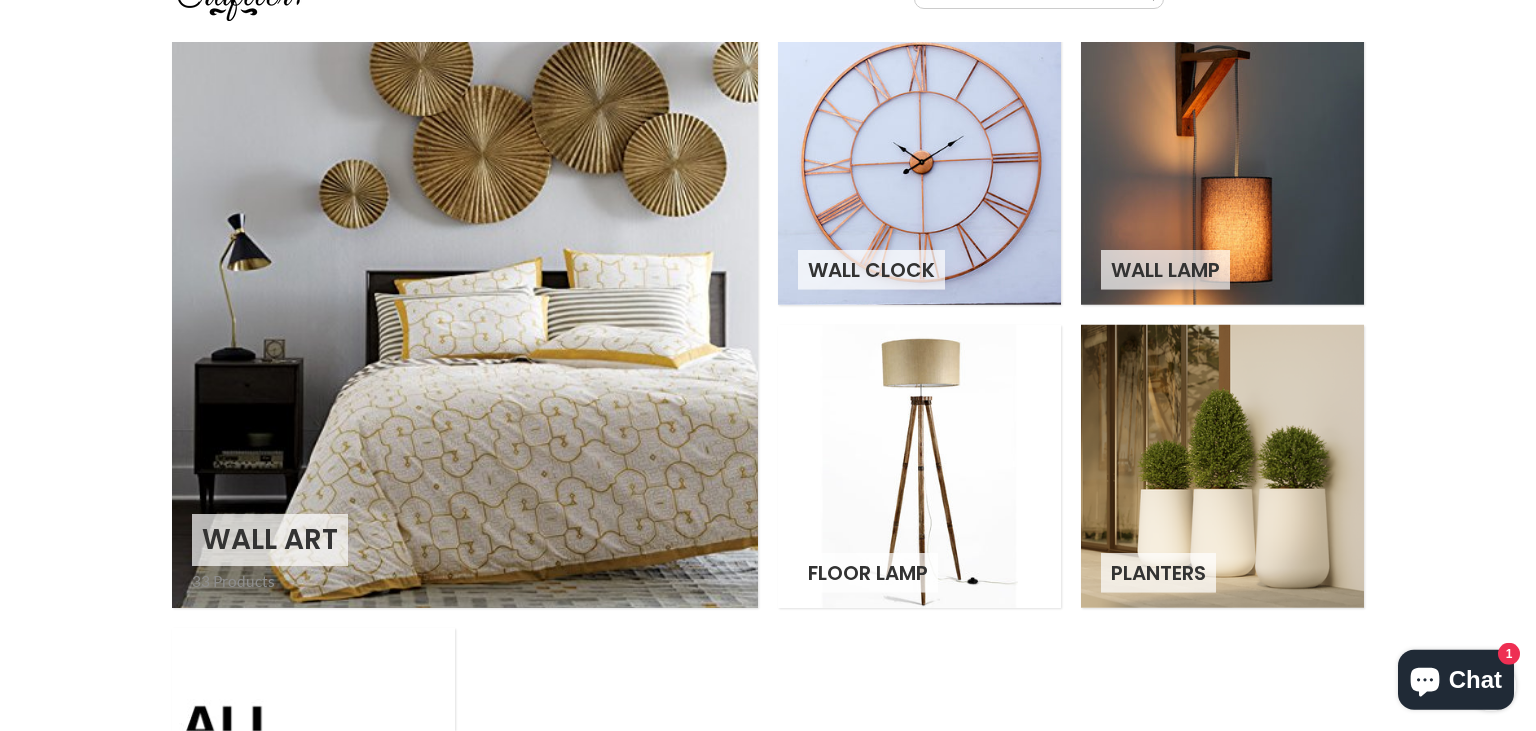 click at bounding box center (465, 315) 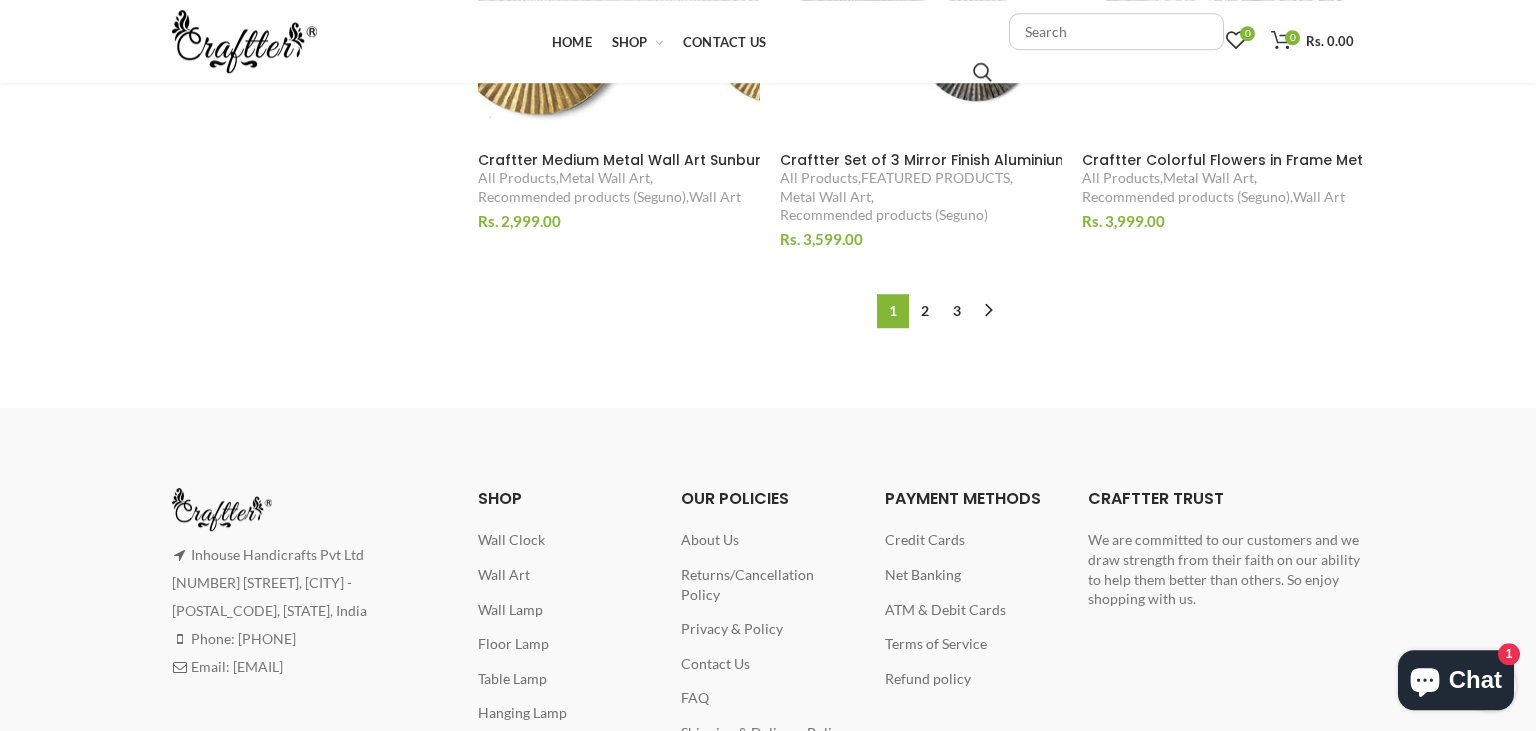 scroll, scrollTop: 2255, scrollLeft: 0, axis: vertical 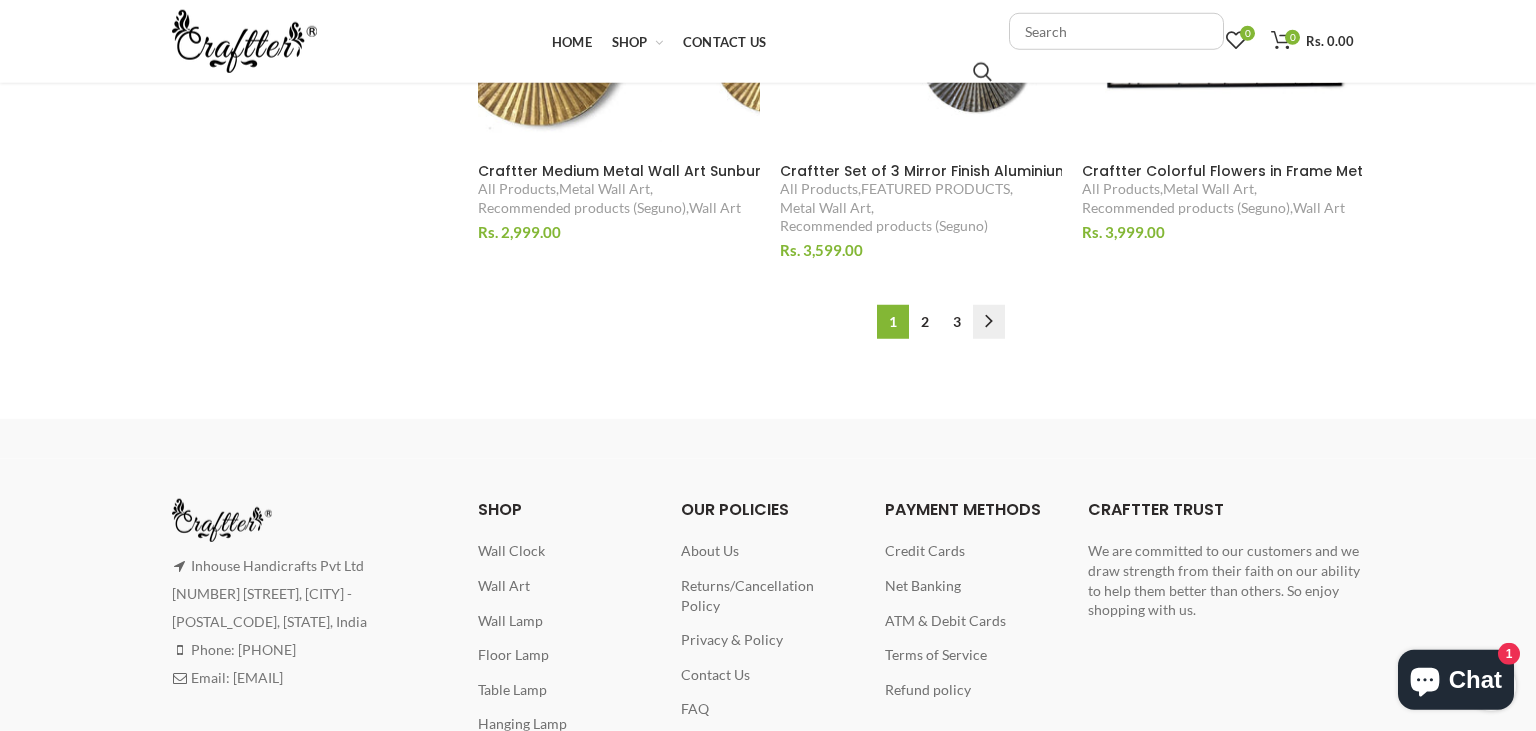 click on "→" at bounding box center (989, 322) 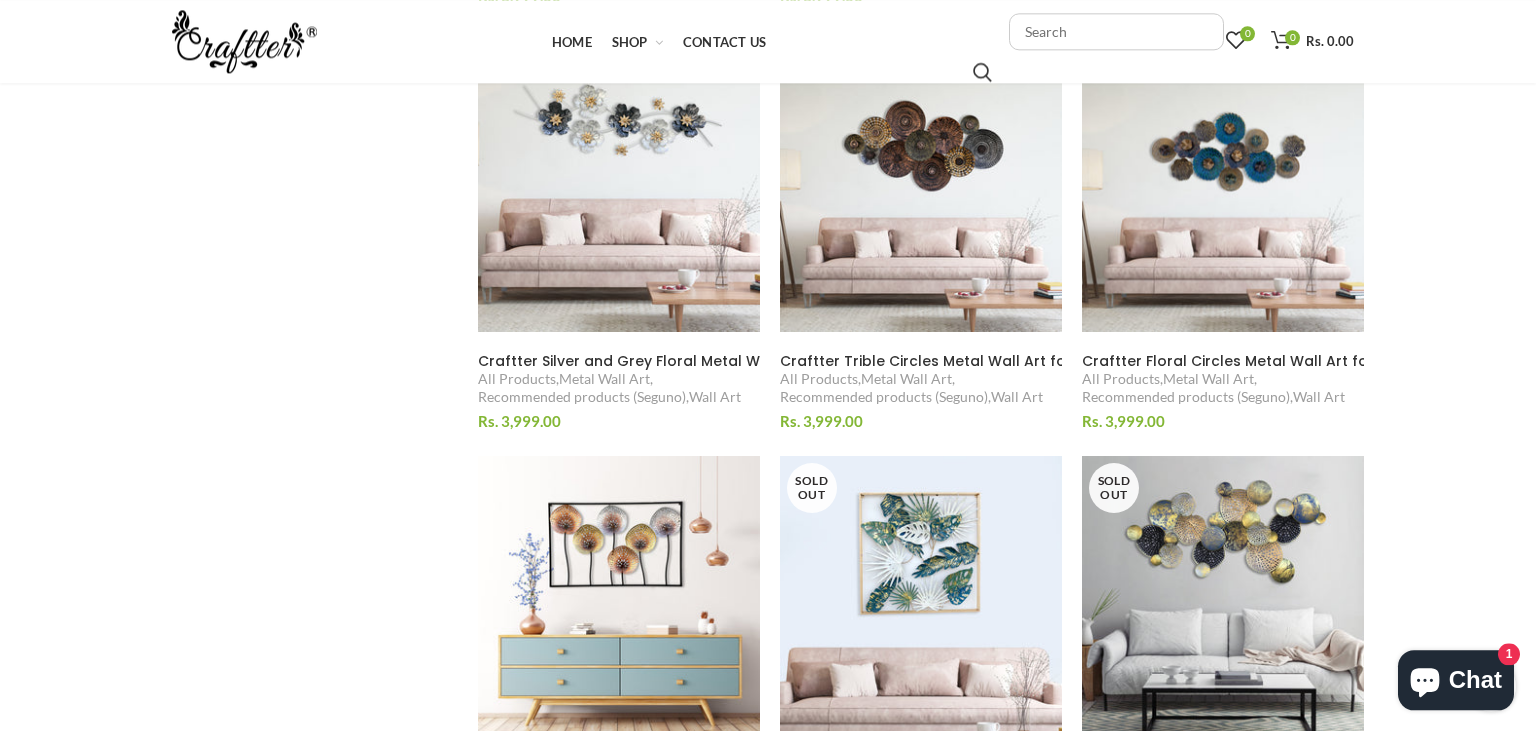 scroll, scrollTop: 1235, scrollLeft: 0, axis: vertical 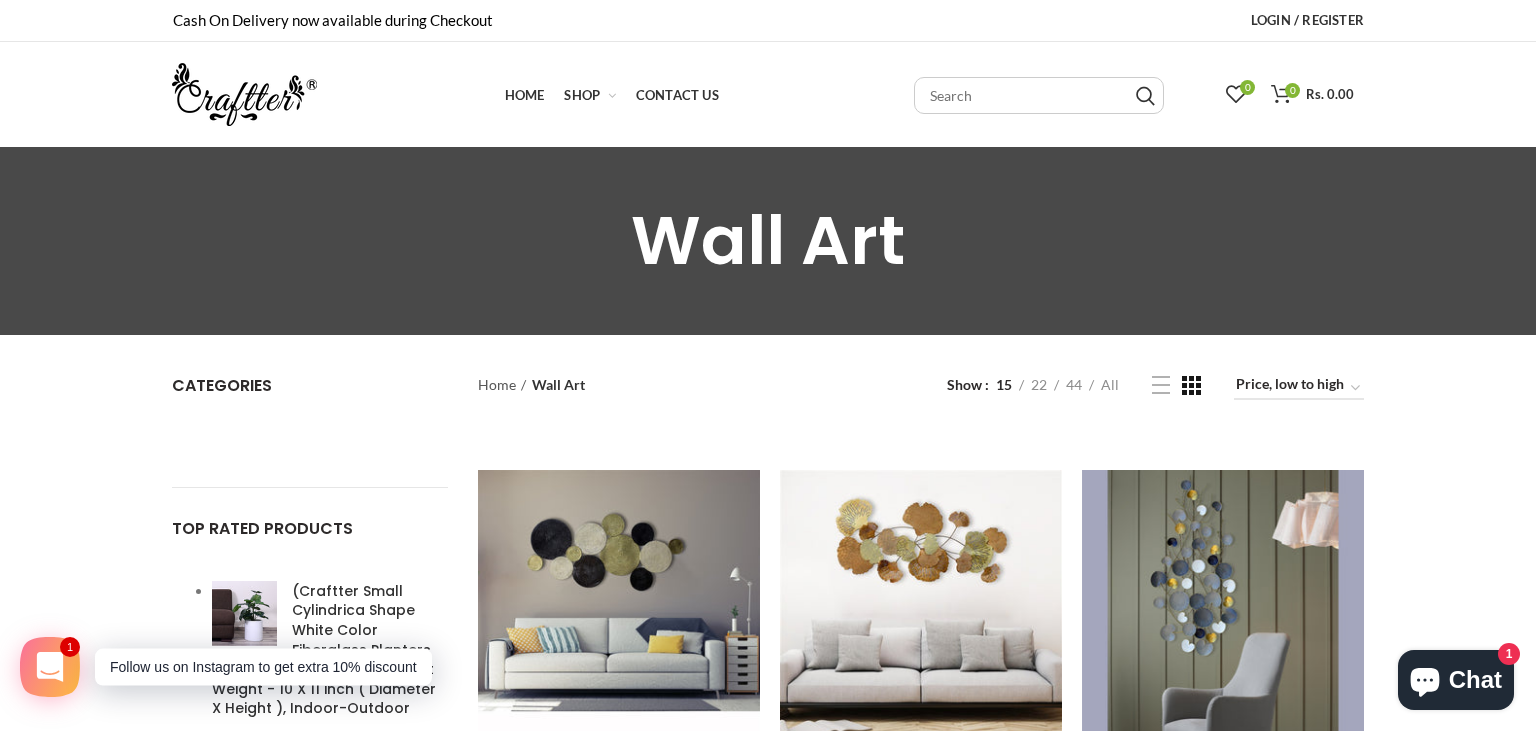 click on "Home" at bounding box center (502, 385) 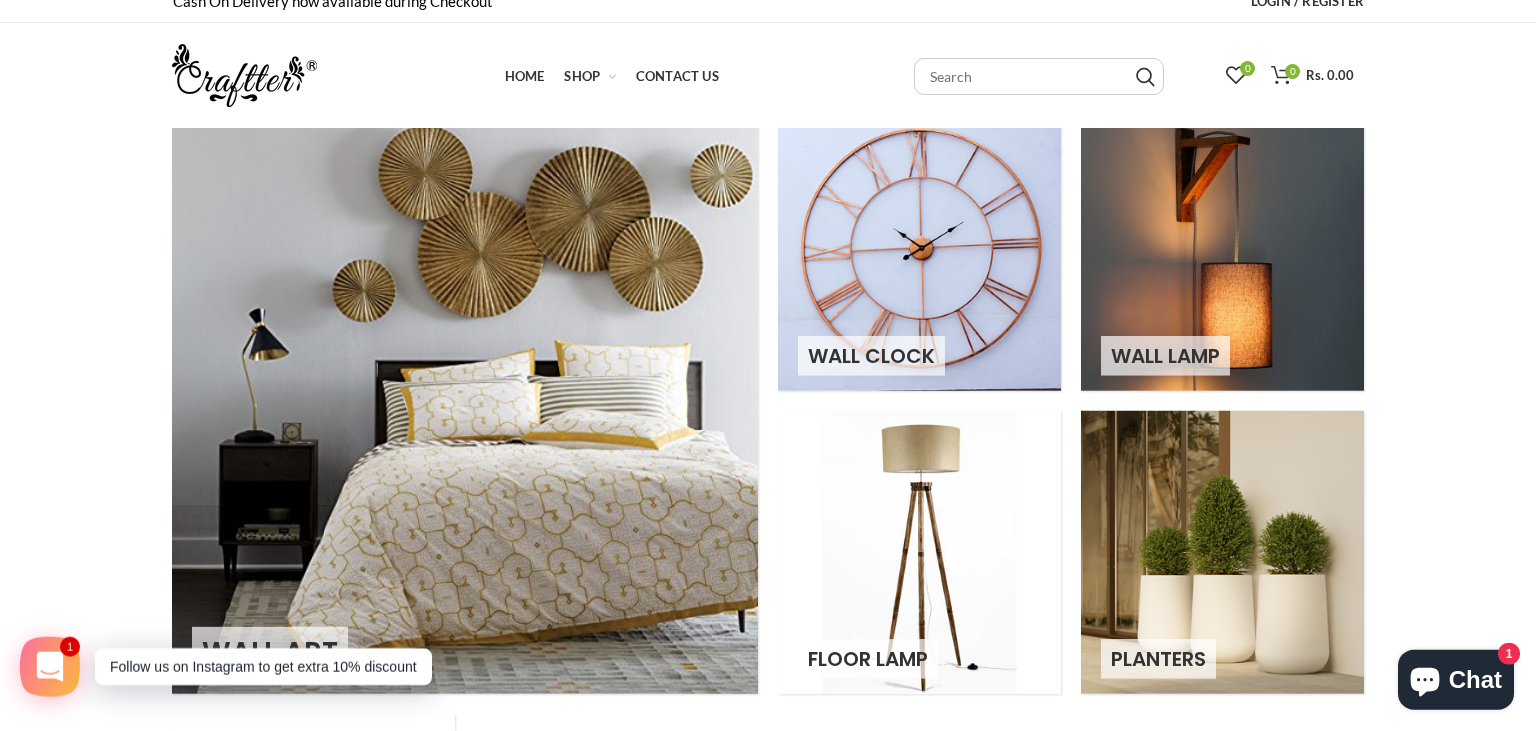 scroll, scrollTop: 0, scrollLeft: 0, axis: both 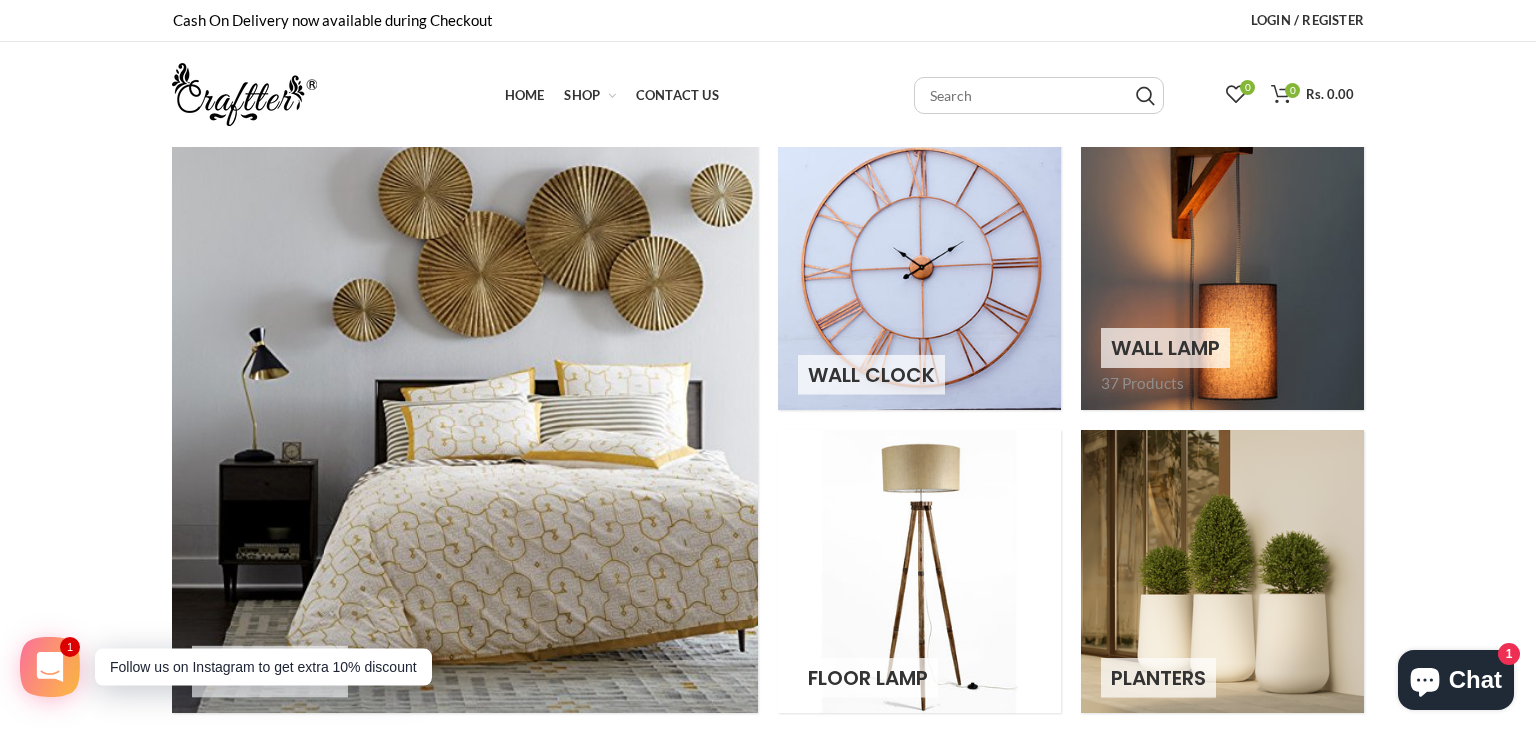 click at bounding box center [1222, 268] 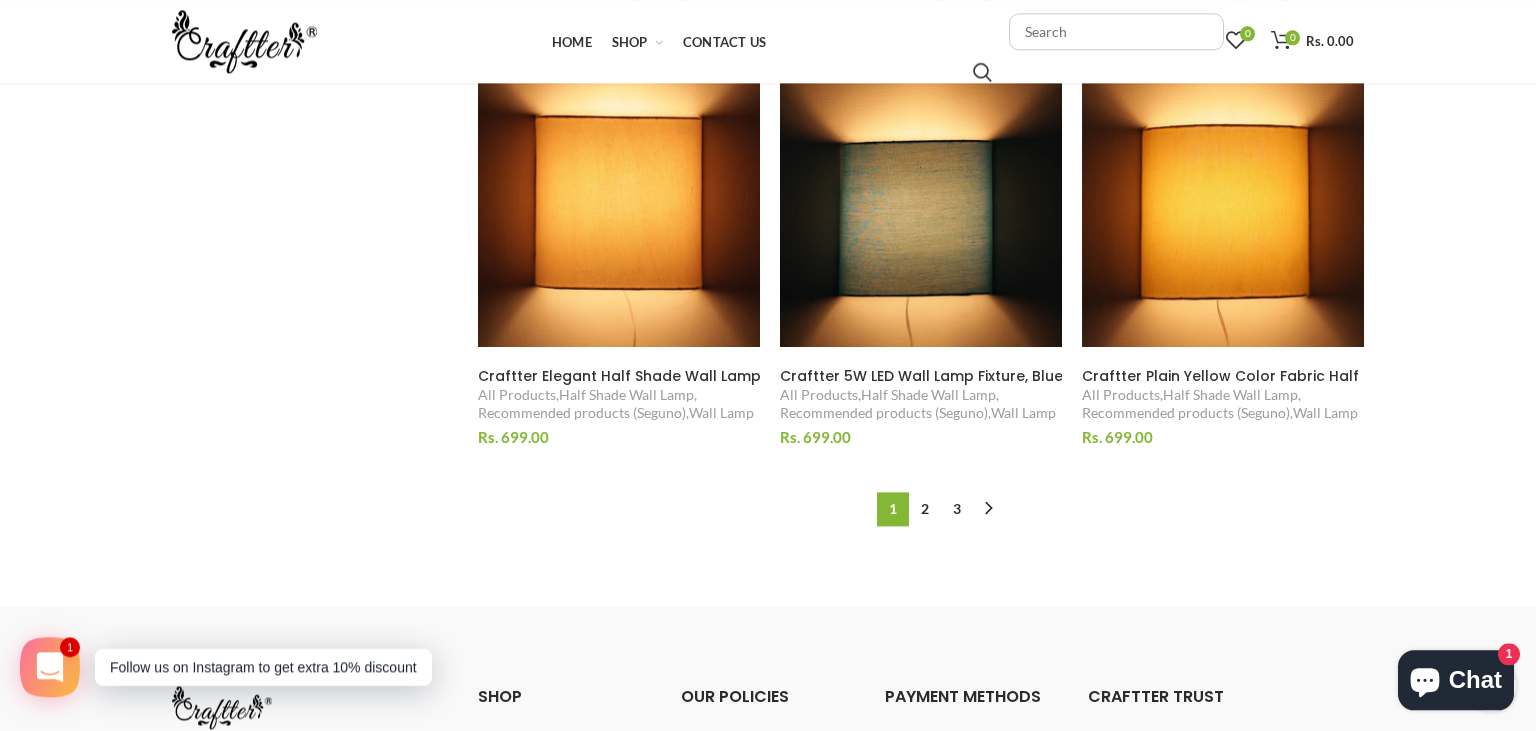 scroll, scrollTop: 2156, scrollLeft: 0, axis: vertical 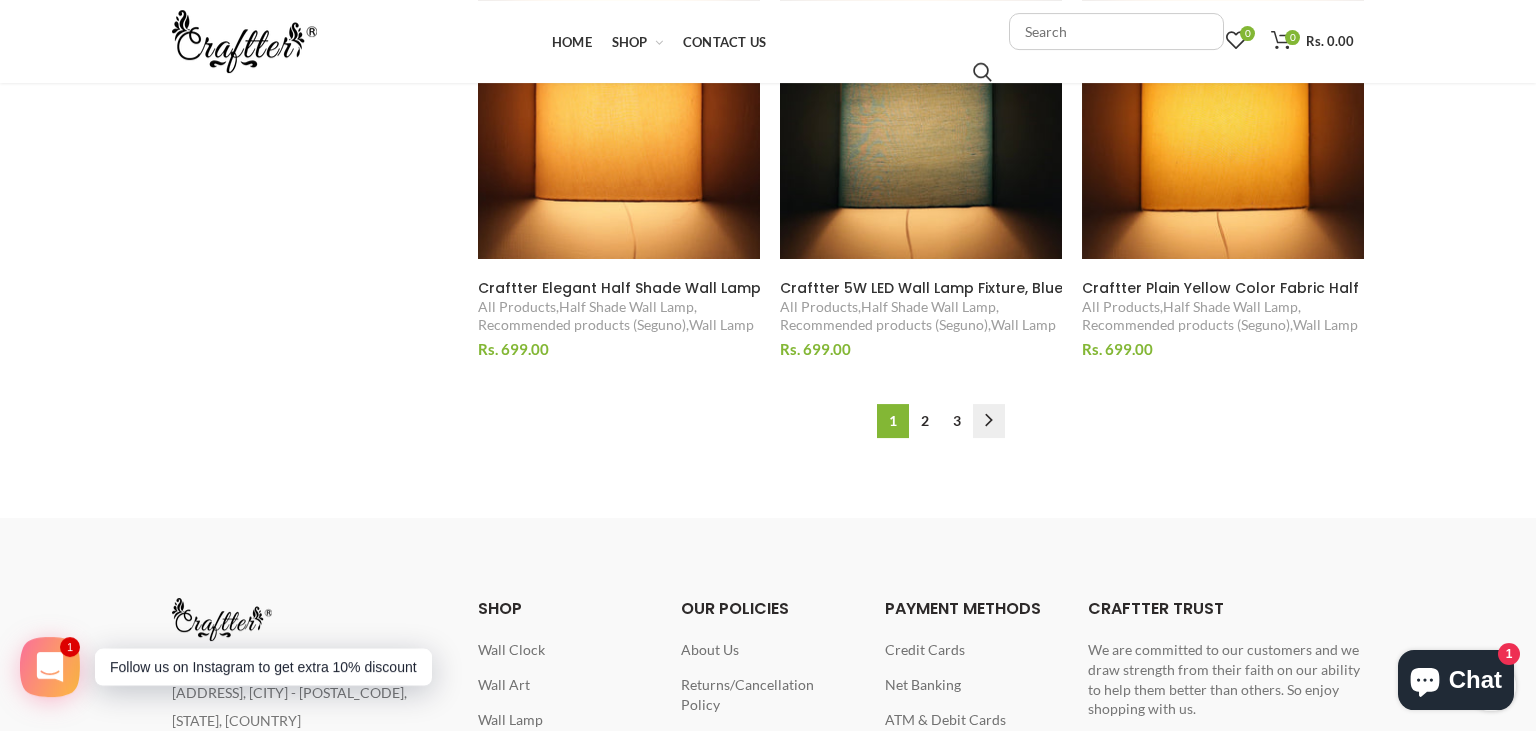 click on "→" at bounding box center (989, 421) 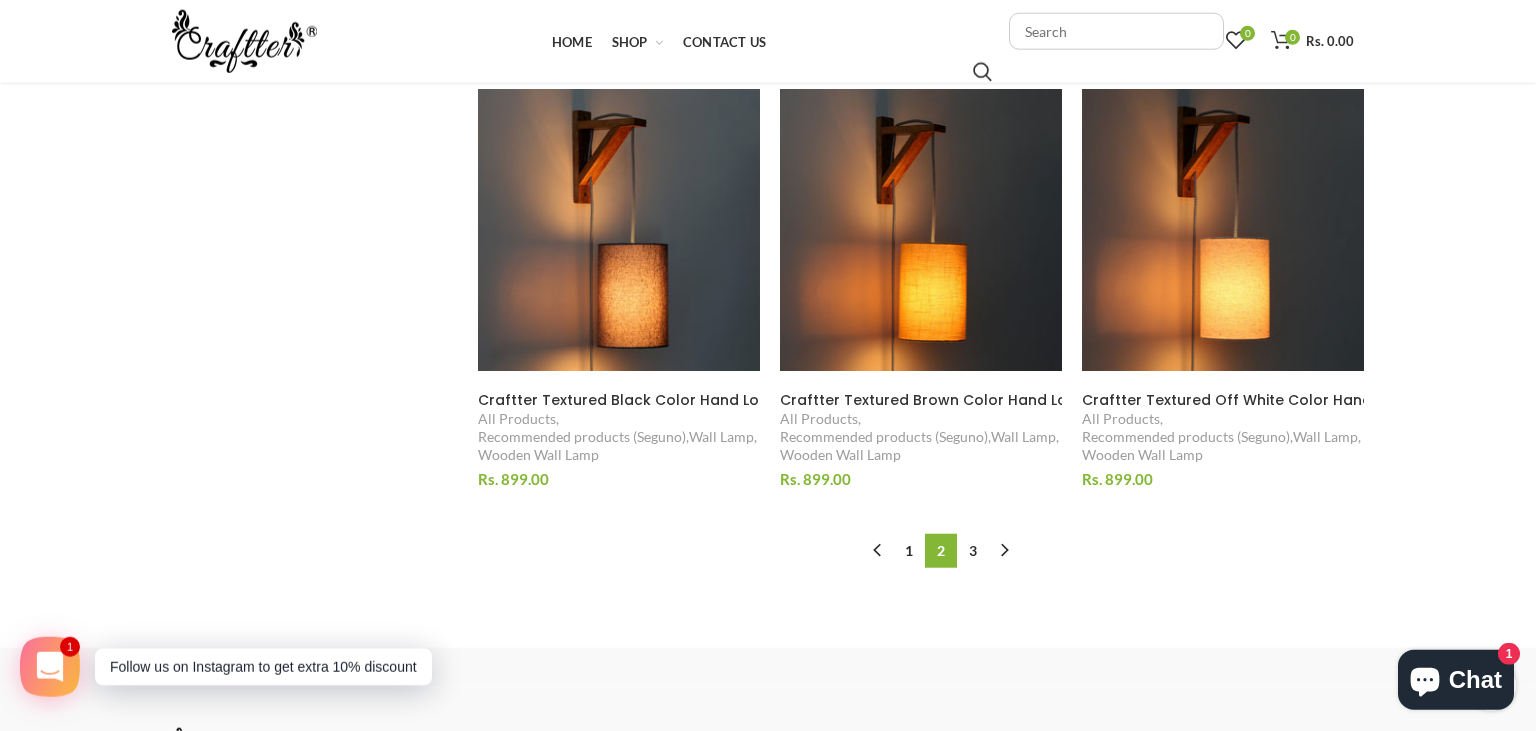 scroll, scrollTop: 2045, scrollLeft: 0, axis: vertical 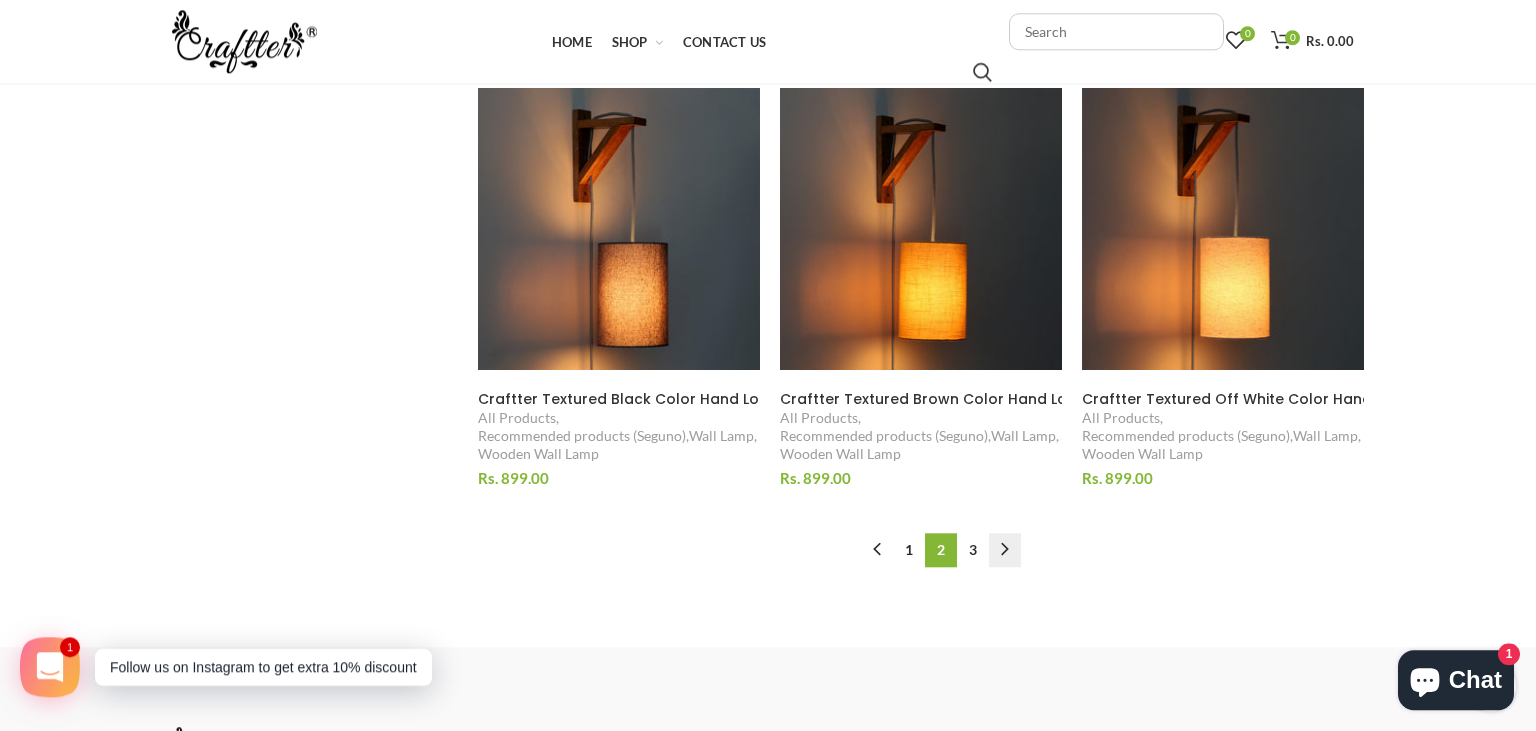 click on "→" at bounding box center (1005, 550) 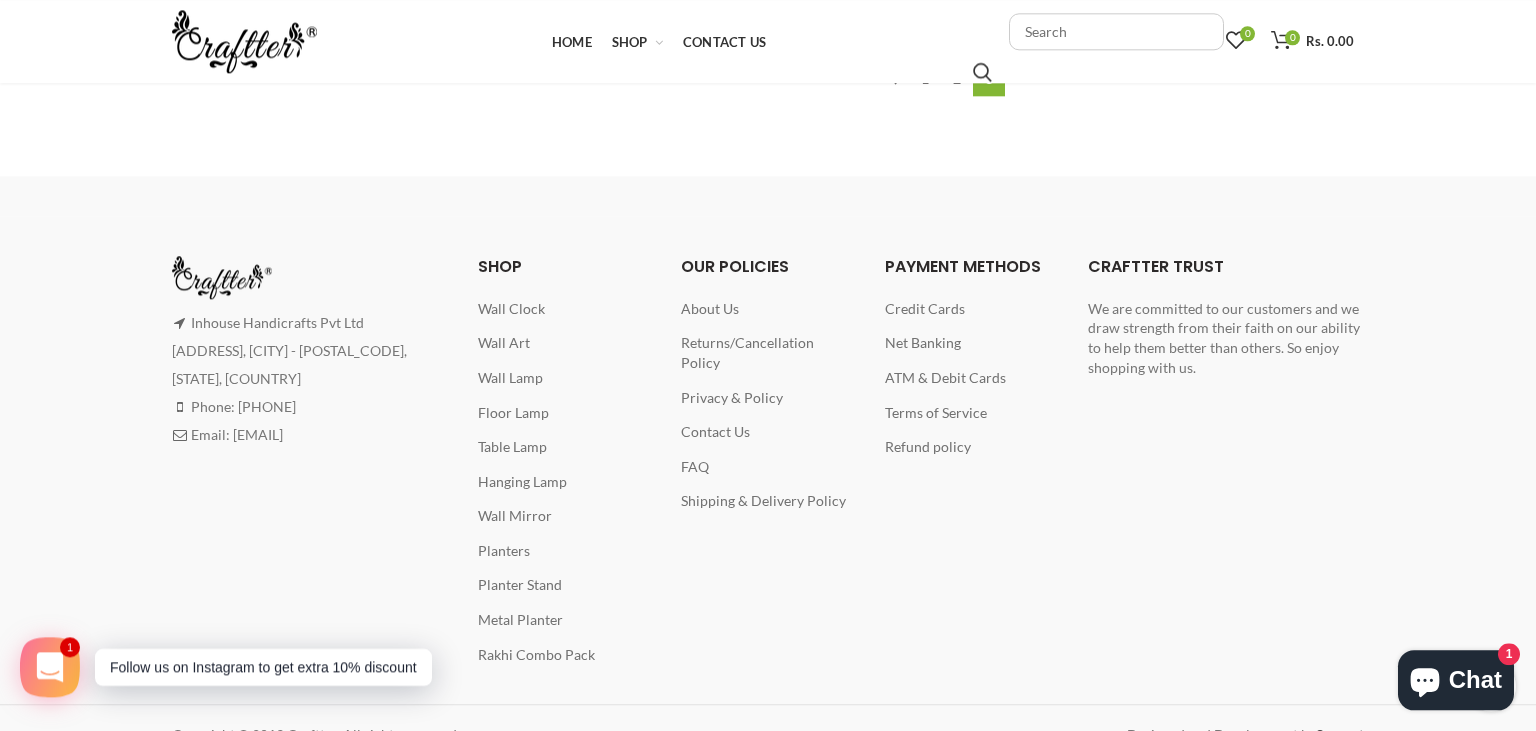 scroll, scrollTop: 1700, scrollLeft: 0, axis: vertical 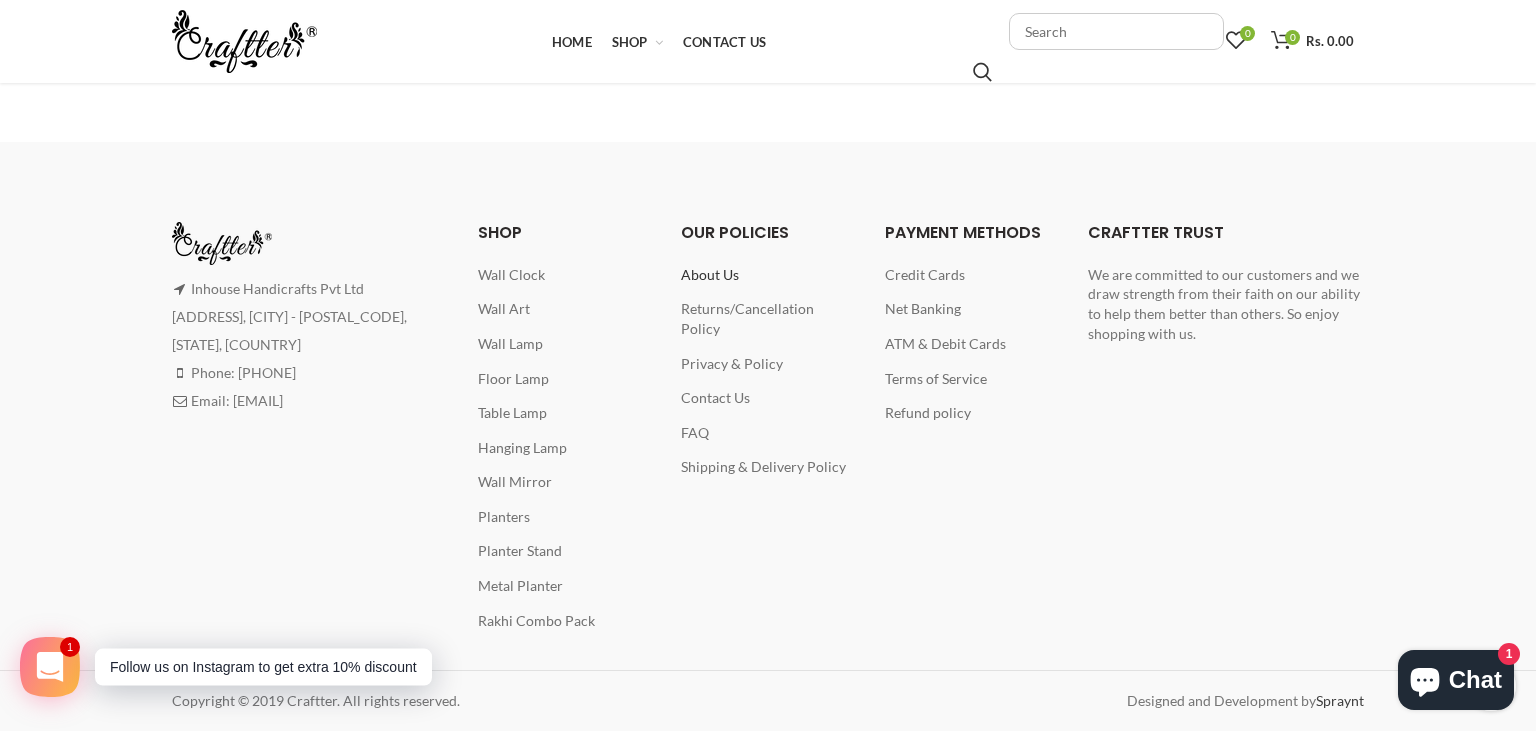 click on "About Us" at bounding box center (710, 274) 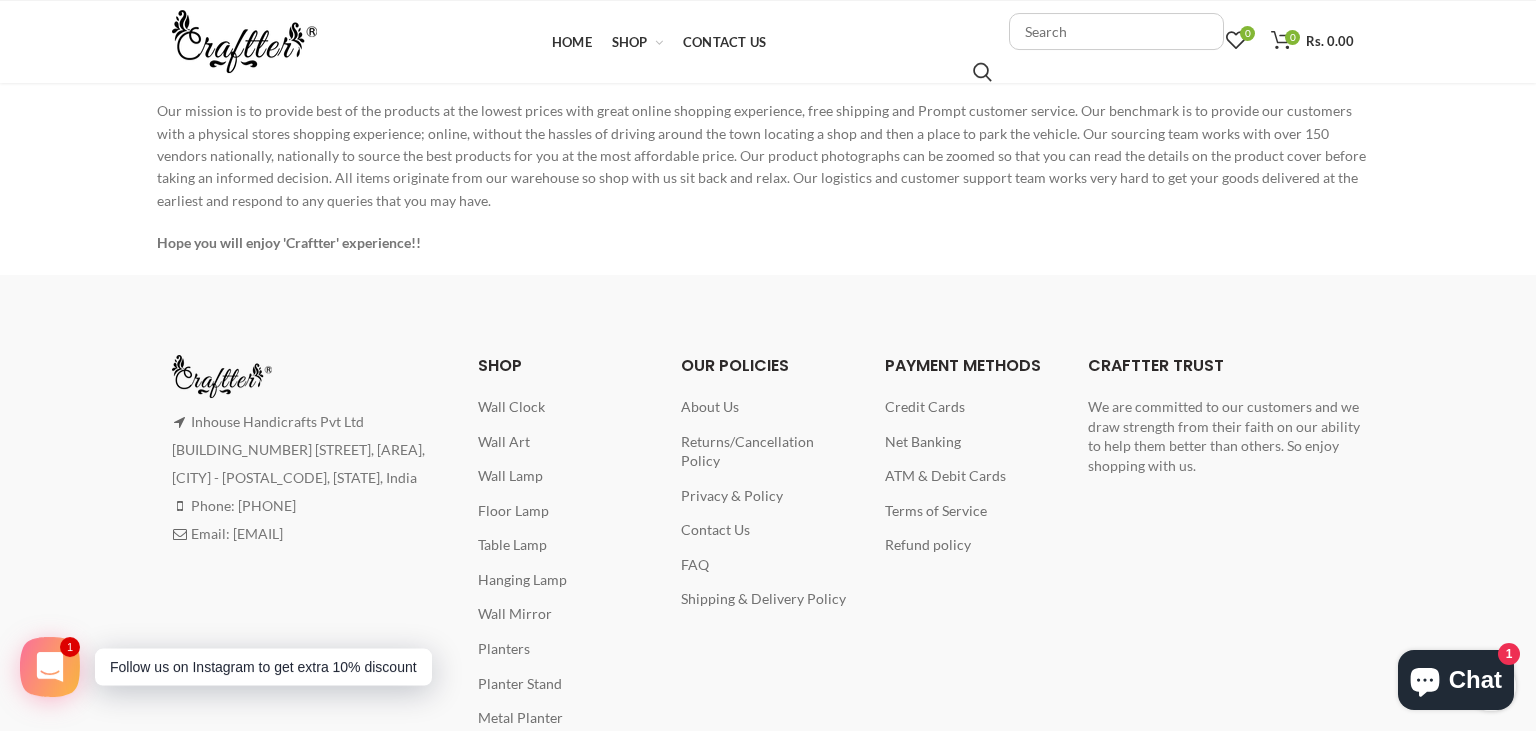 scroll, scrollTop: 496, scrollLeft: 0, axis: vertical 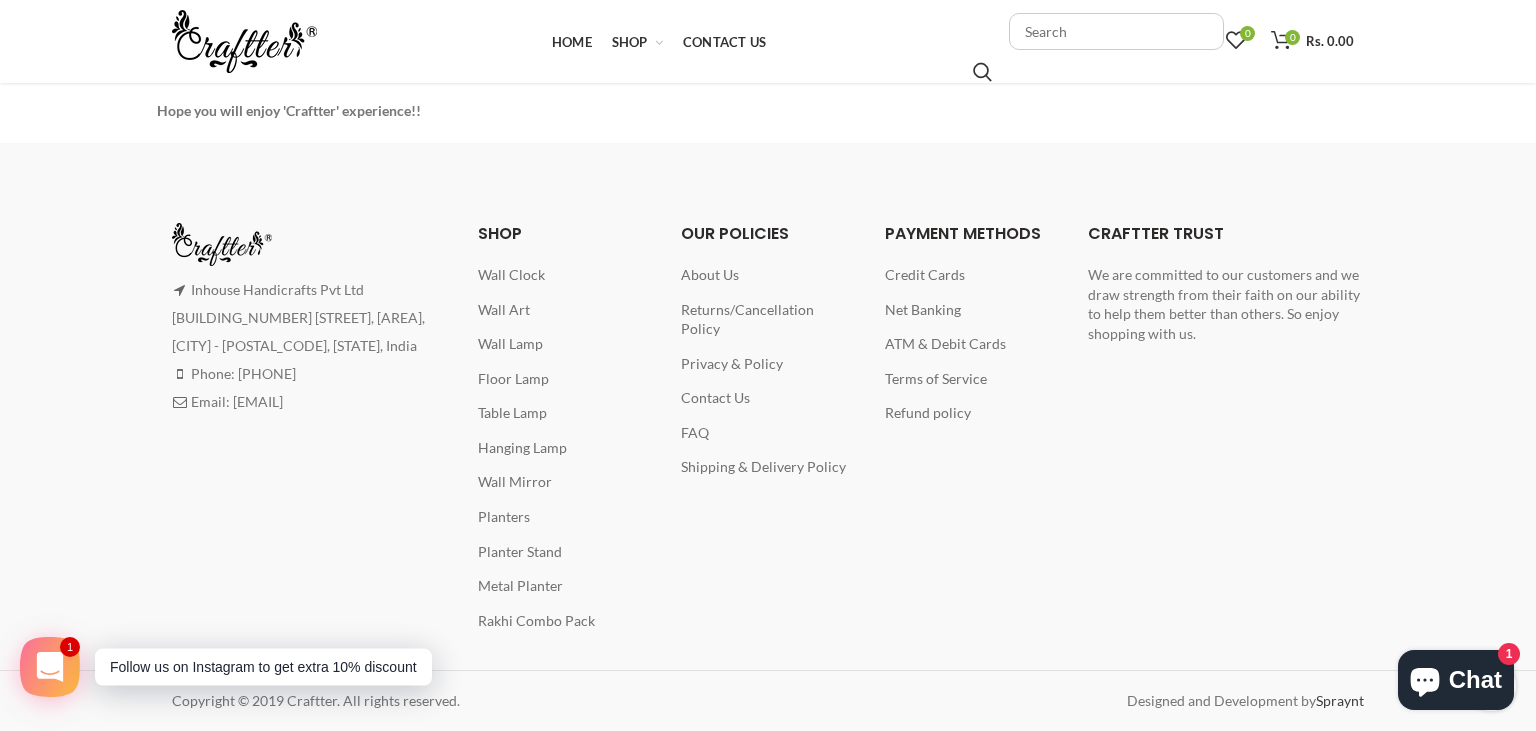 click on "Inhouse Handicrafts Pvt Ltd
[BUILDING_NUMBER] [STREET], [AREA],
[CITY] - [POSTAL_CODE], [STATE], India  Phone: [PHONE]  Email: [EMAIL]" at bounding box center [310, 346] 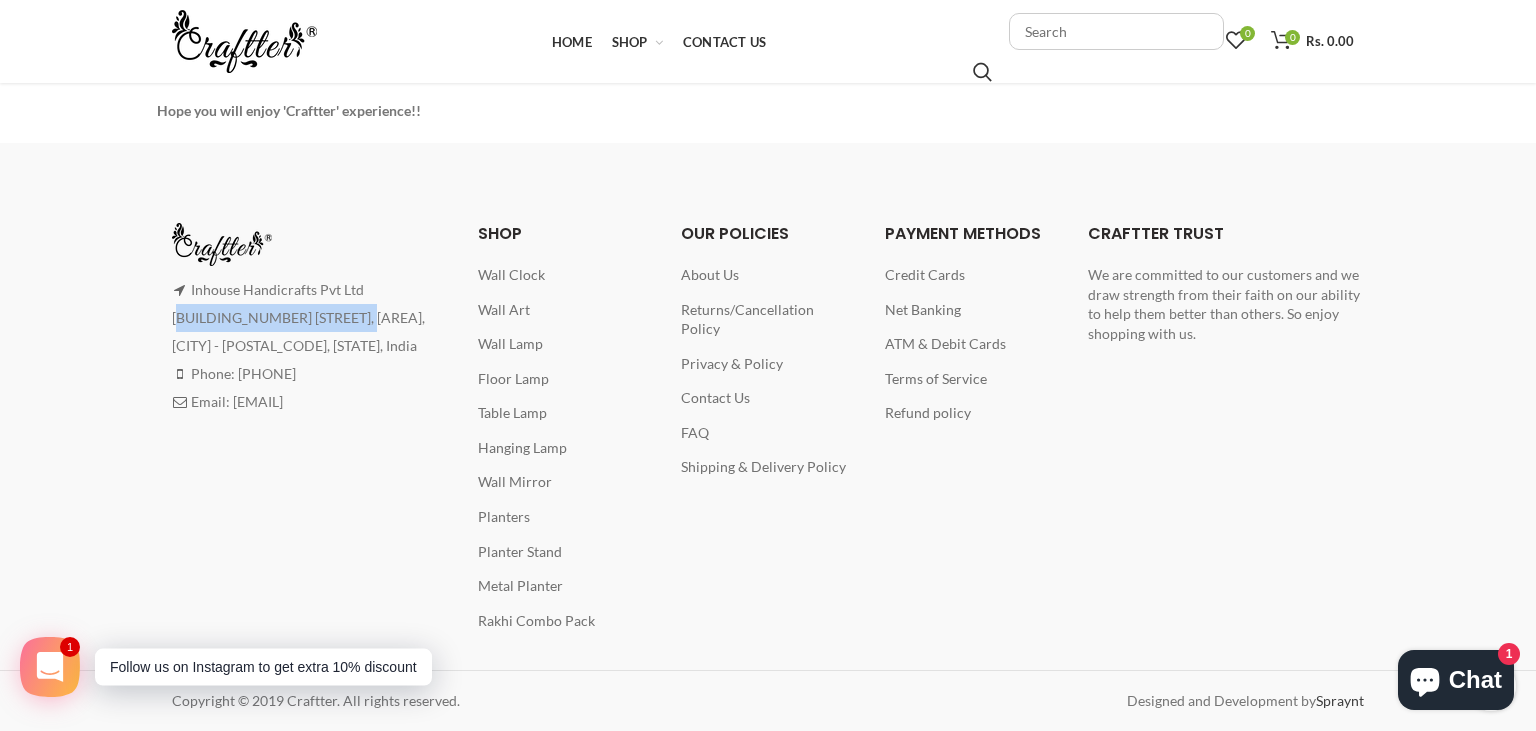 drag, startPoint x: 174, startPoint y: 313, endPoint x: 318, endPoint y: 318, distance: 144.08678 